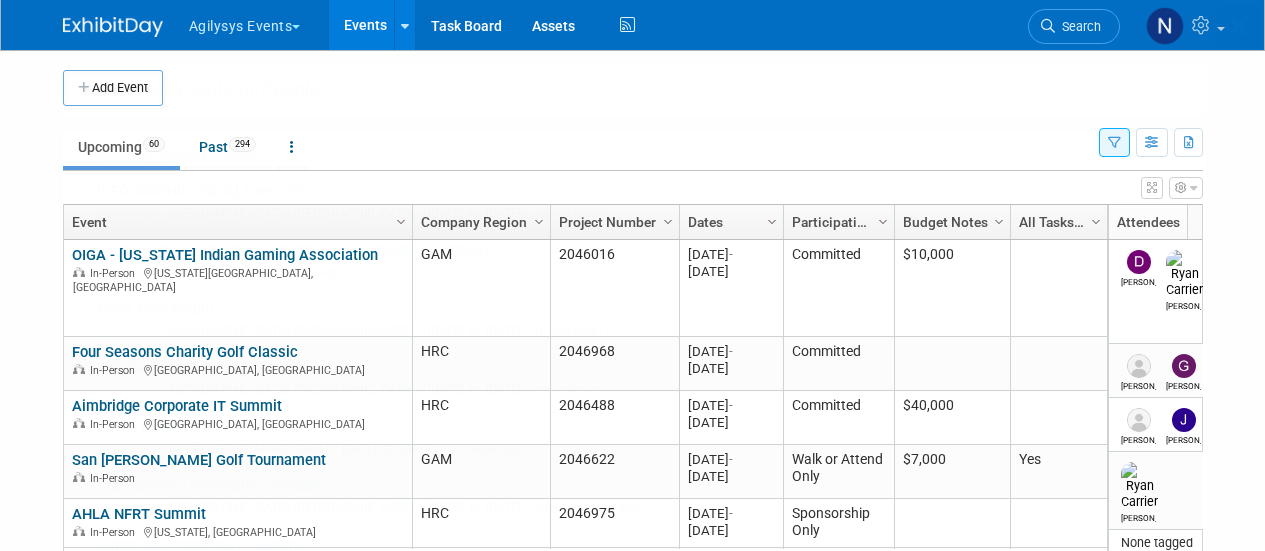 scroll, scrollTop: 0, scrollLeft: 0, axis: both 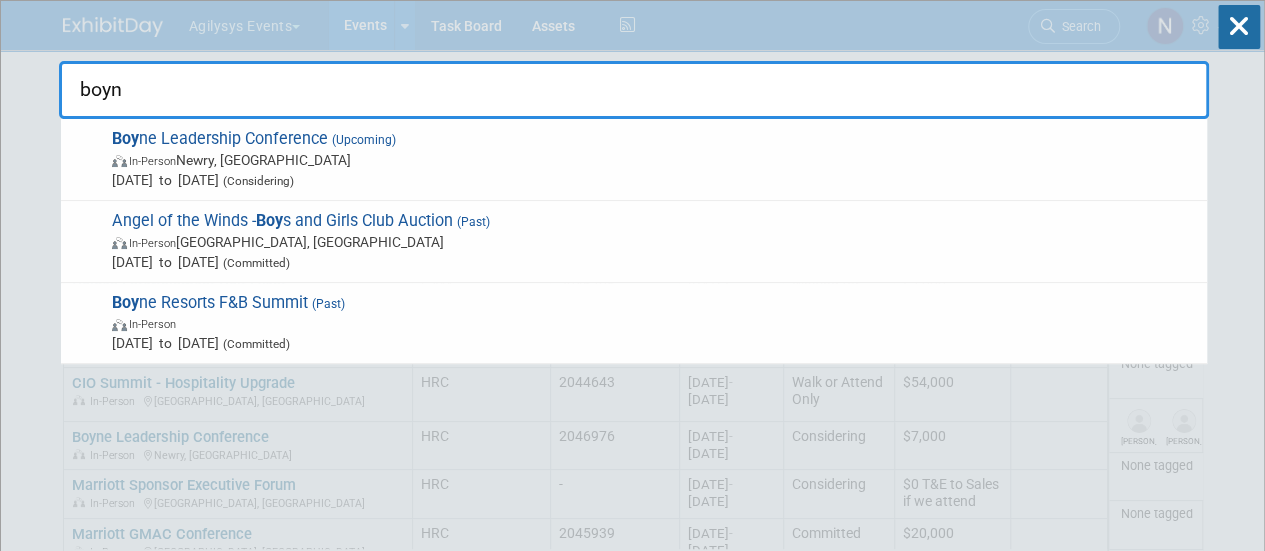 type on "boyne" 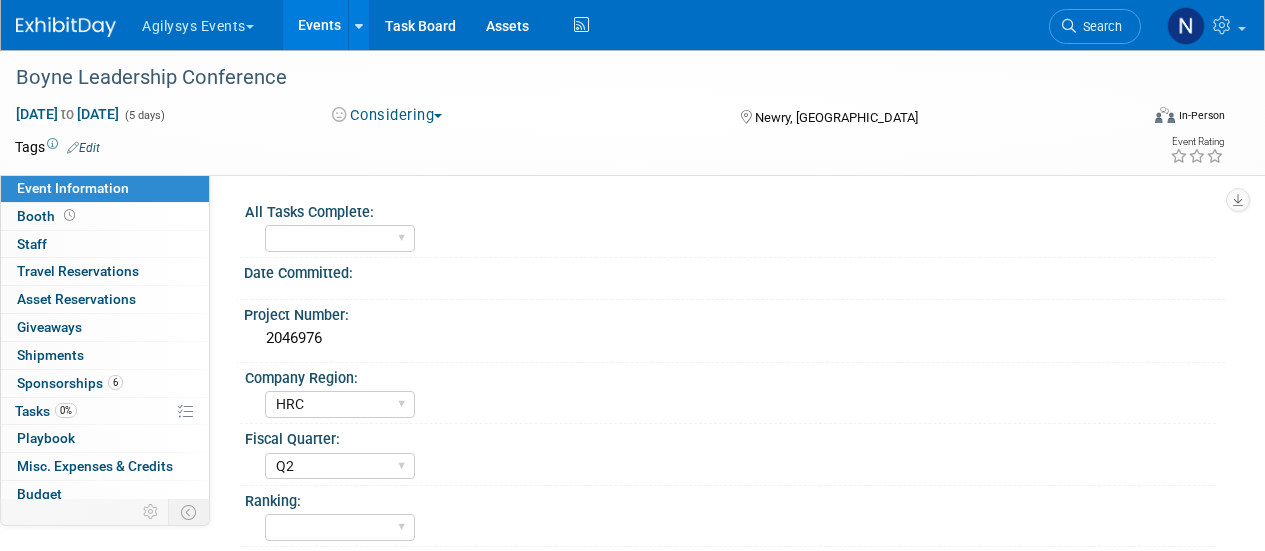 select on "HRC" 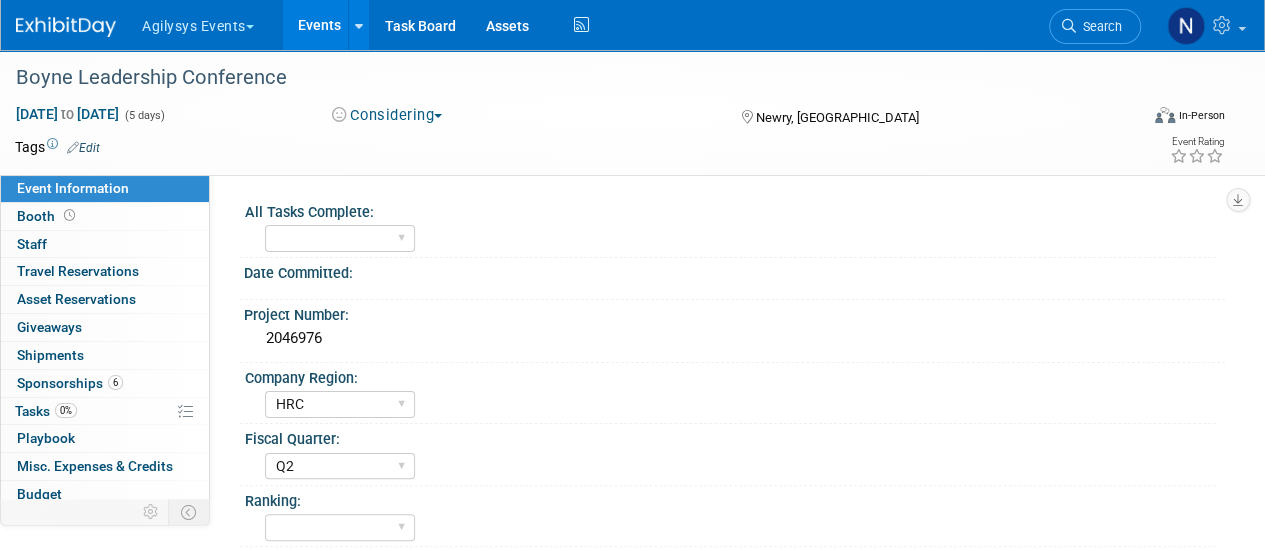 scroll, scrollTop: 0, scrollLeft: 0, axis: both 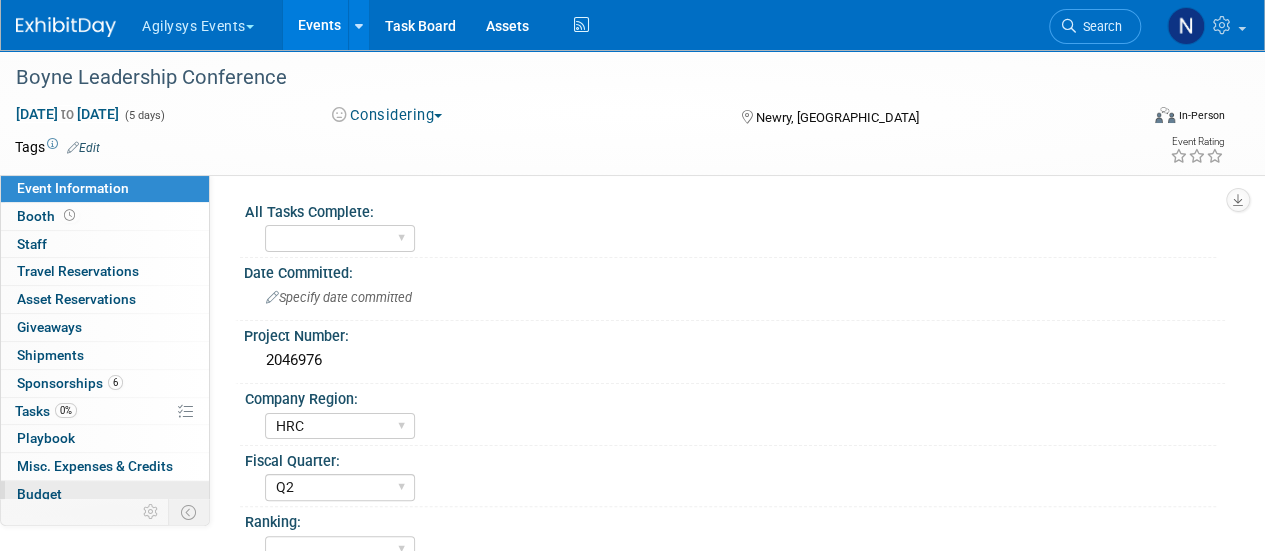click on "Budget" at bounding box center [105, 494] 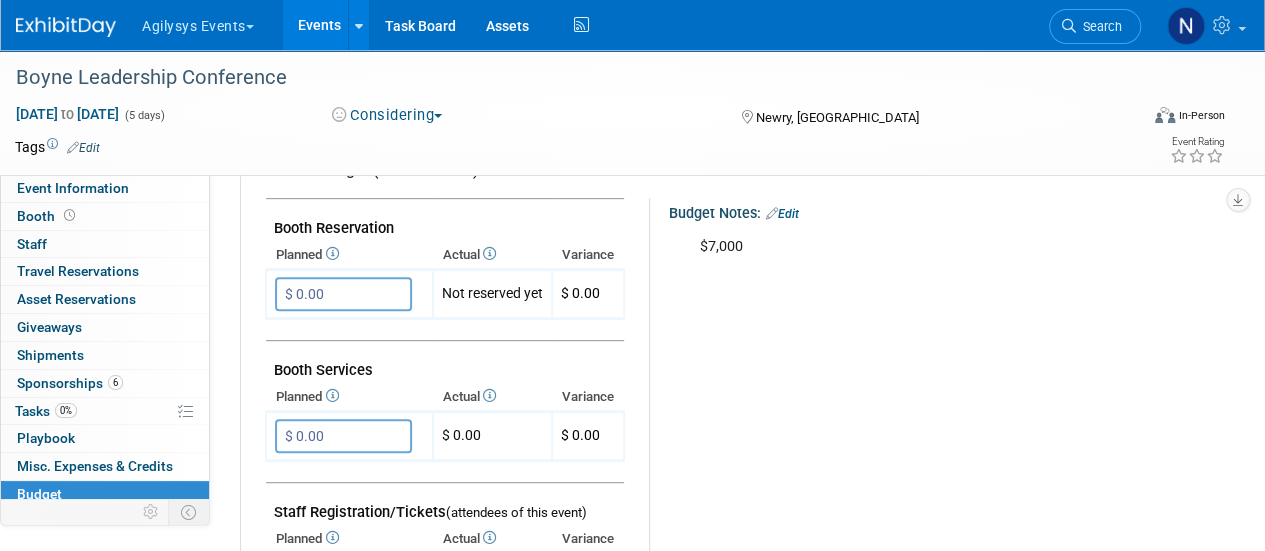 scroll, scrollTop: 0, scrollLeft: 0, axis: both 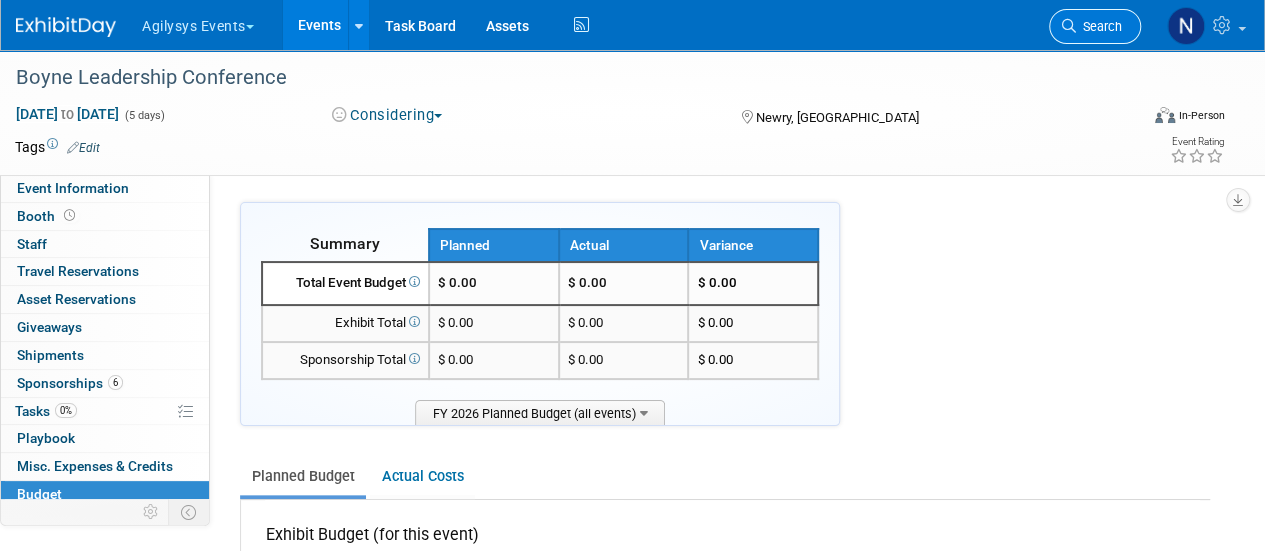 click on "Search" at bounding box center [1095, 26] 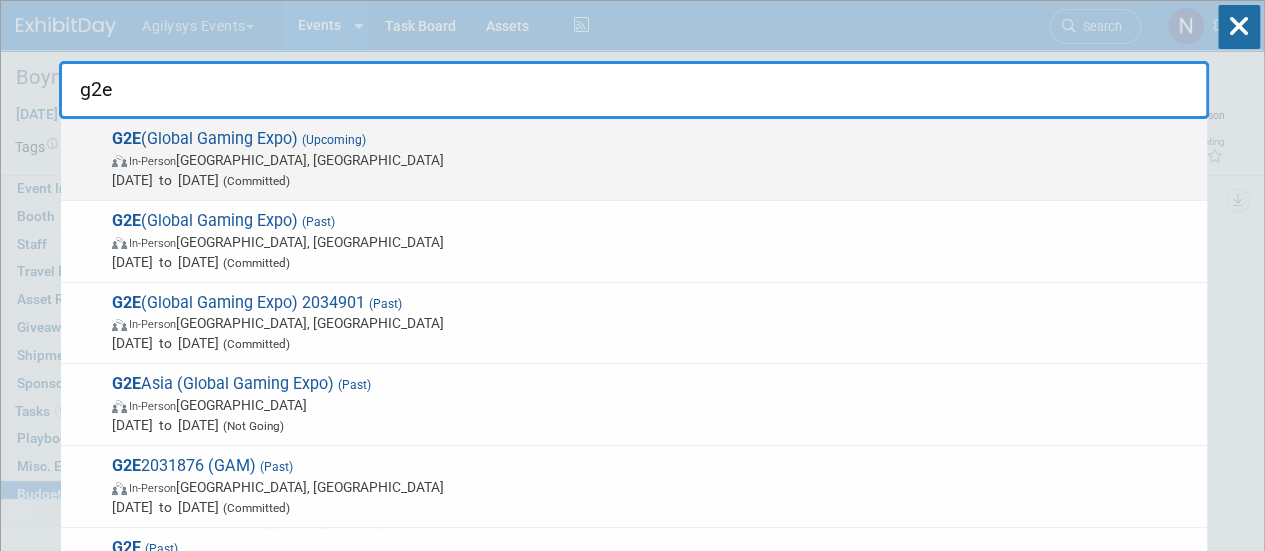 type on "g2e" 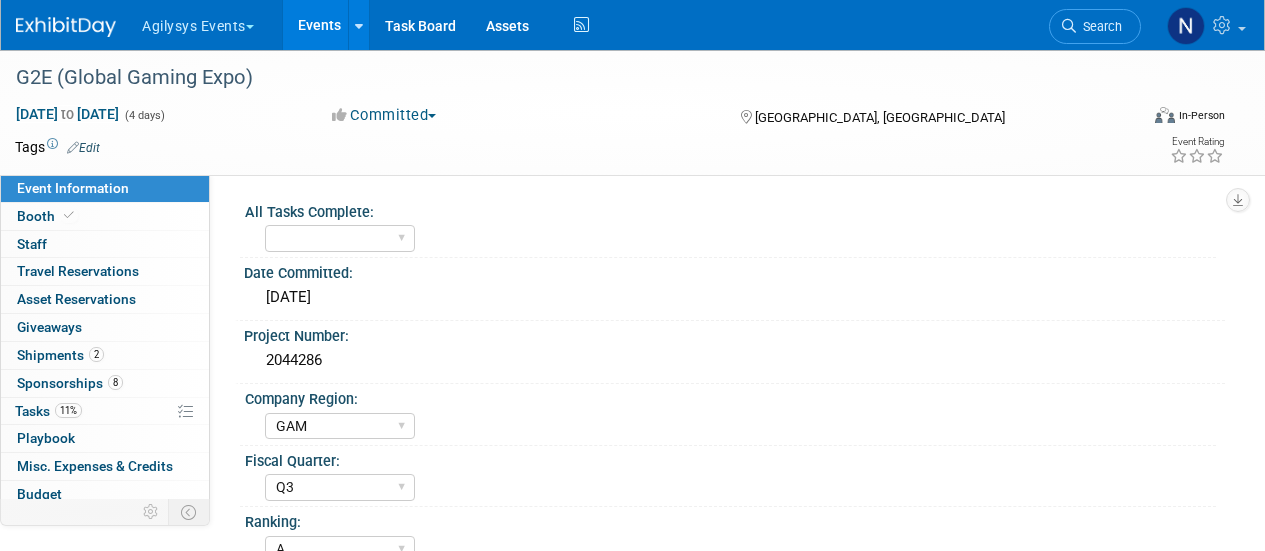 select on "GAM" 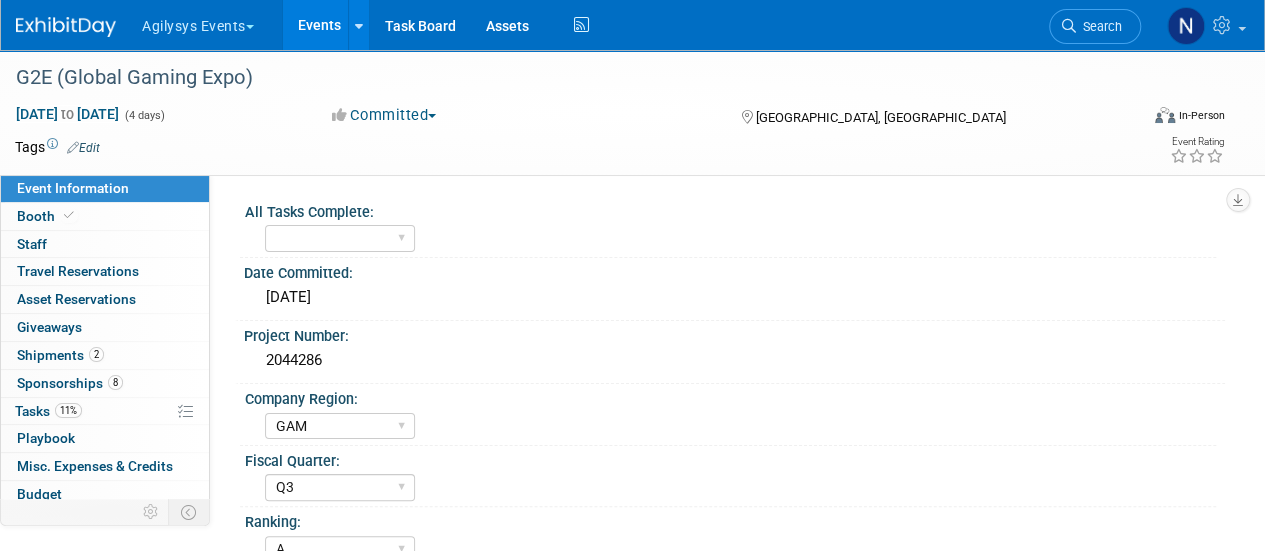 scroll, scrollTop: 0, scrollLeft: 0, axis: both 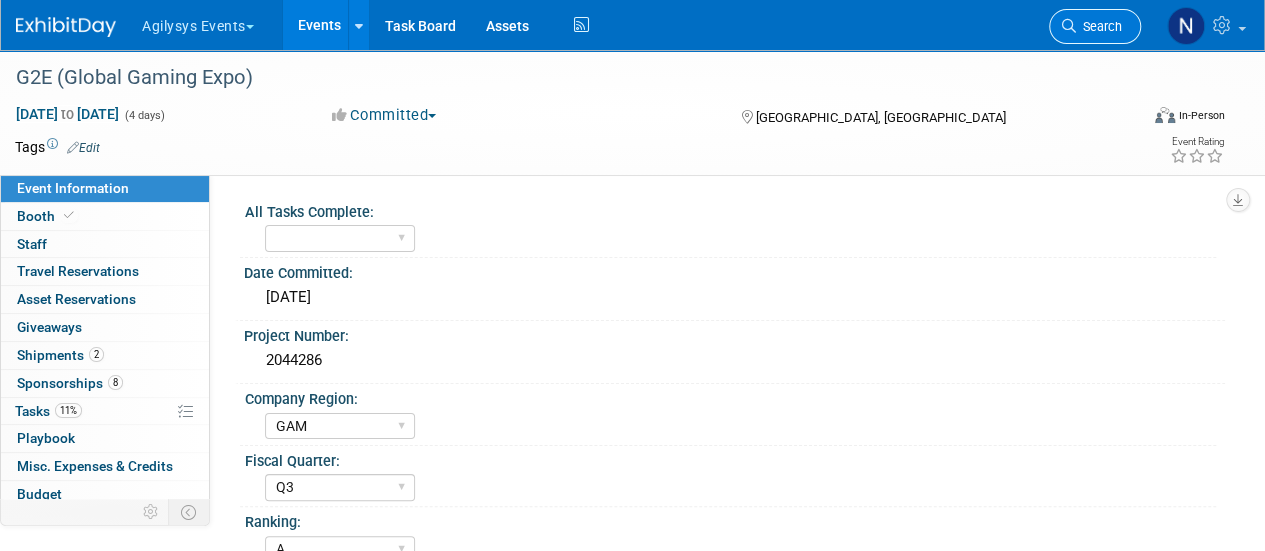 click on "Search" at bounding box center [1095, 26] 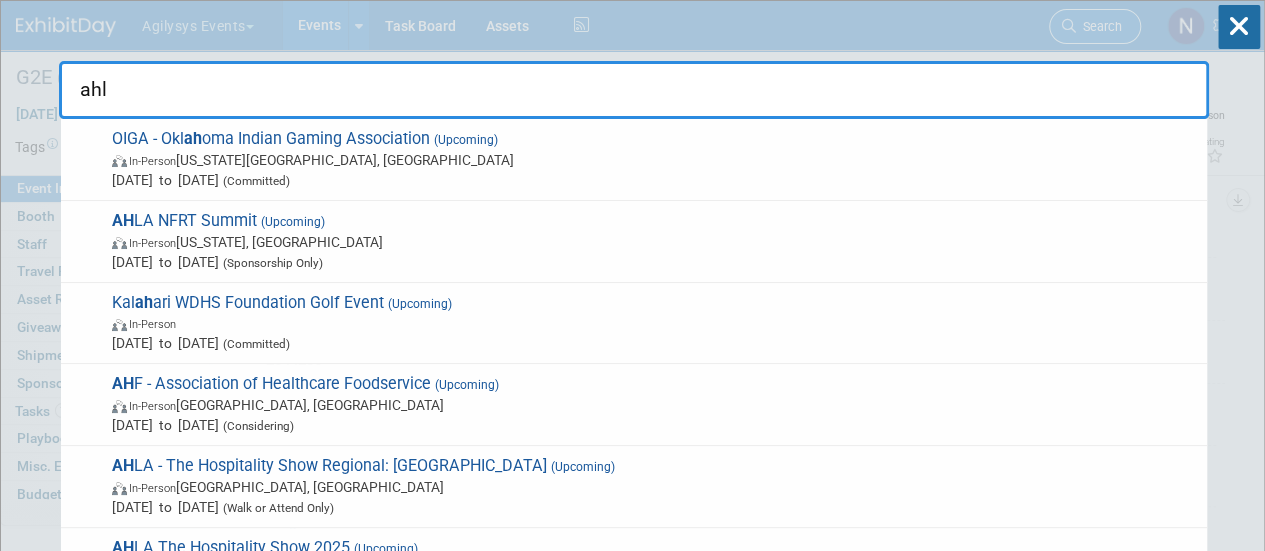type on "ahla" 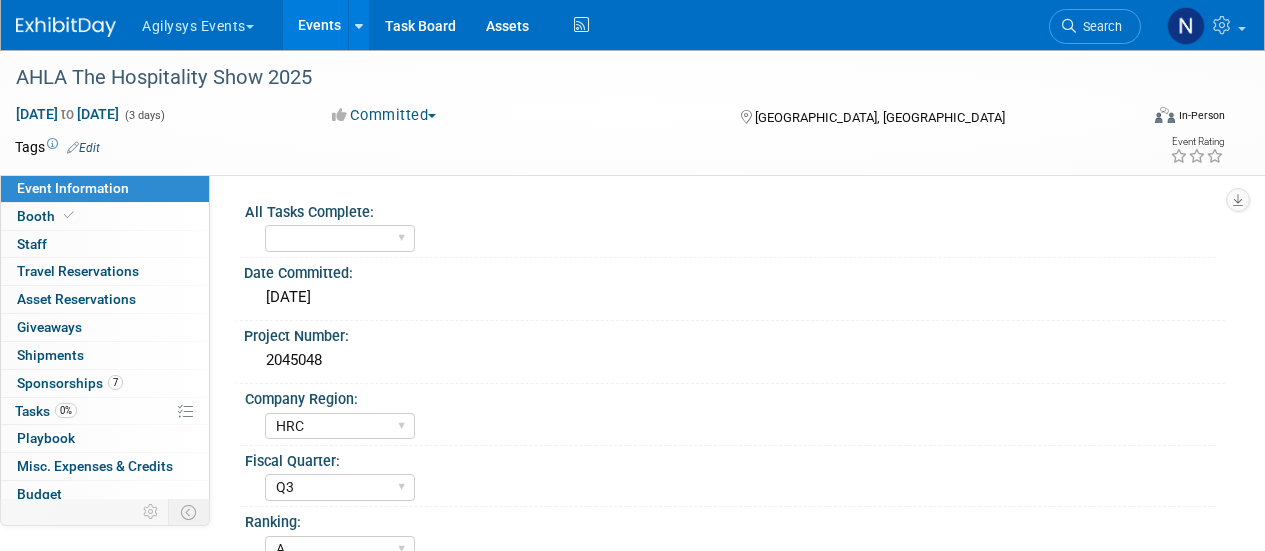 select on "HRC" 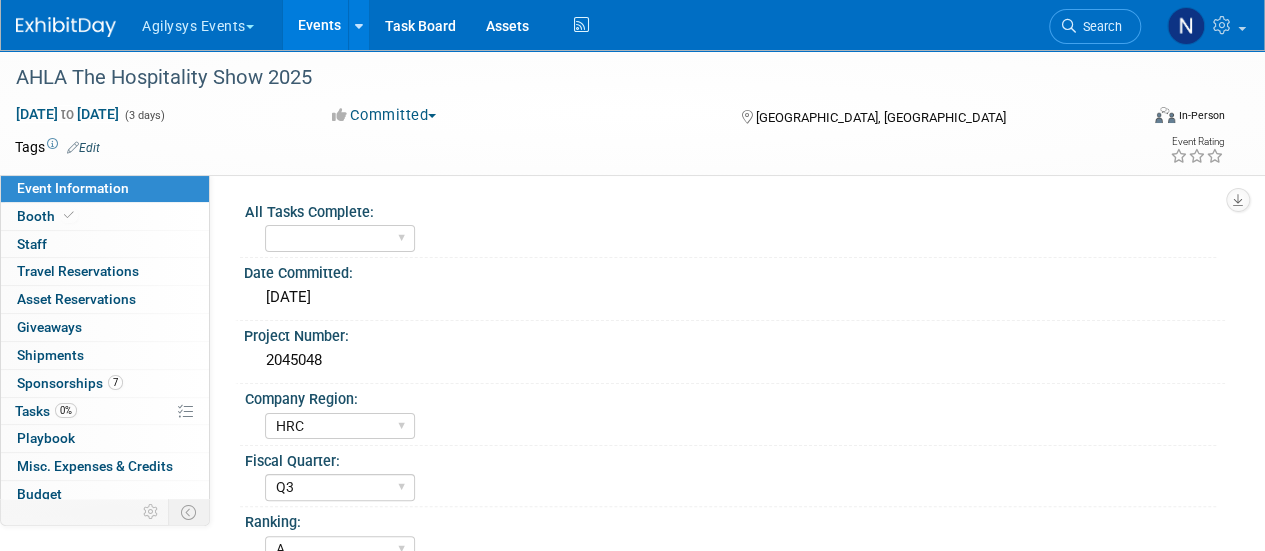 scroll, scrollTop: 0, scrollLeft: 0, axis: both 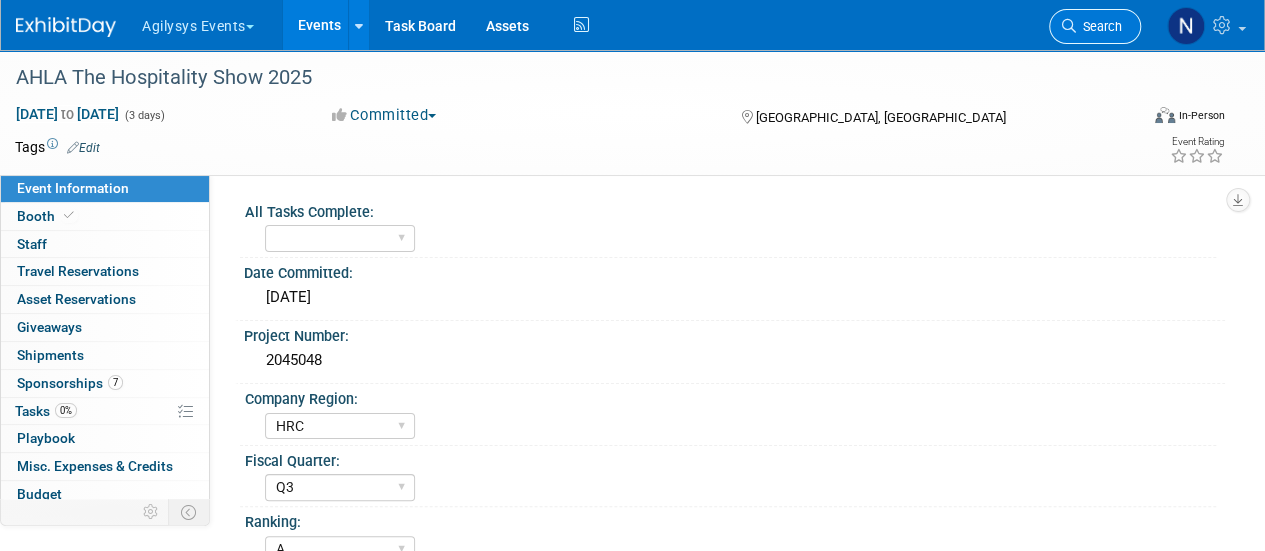 click on "Search" at bounding box center [1099, 26] 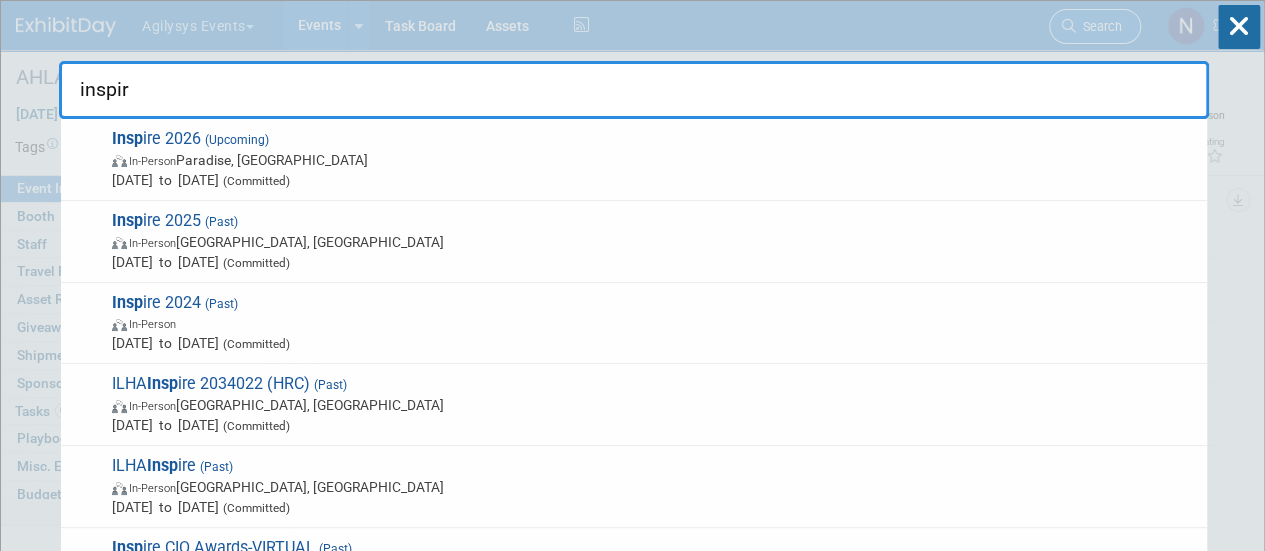 type on "inspire" 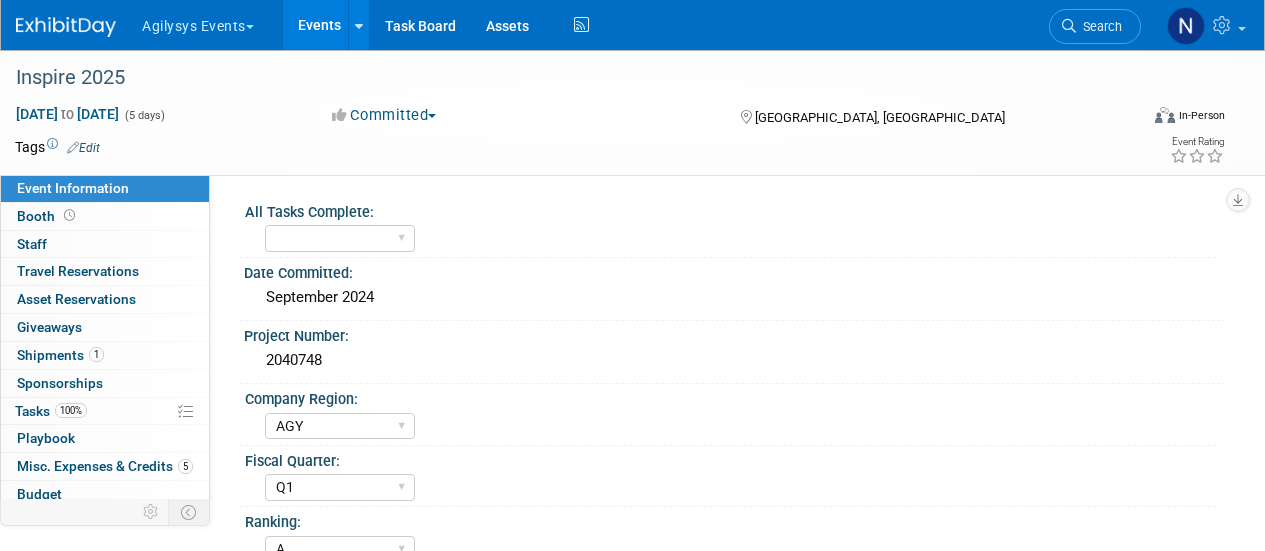 select on "AGY" 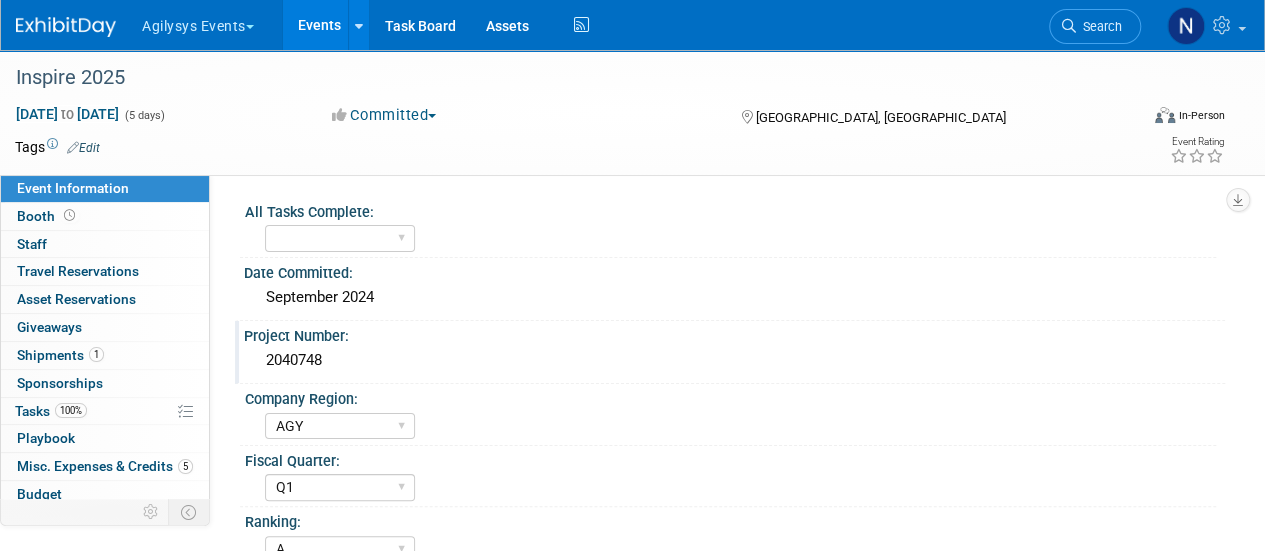 scroll, scrollTop: 0, scrollLeft: 0, axis: both 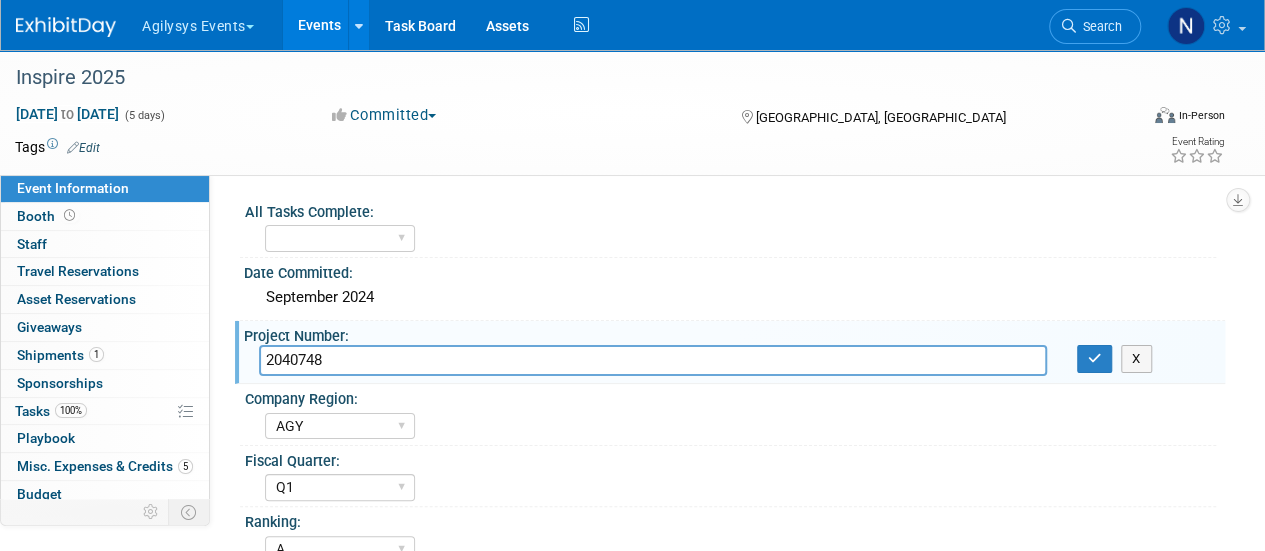 click on "2040748" at bounding box center (653, 360) 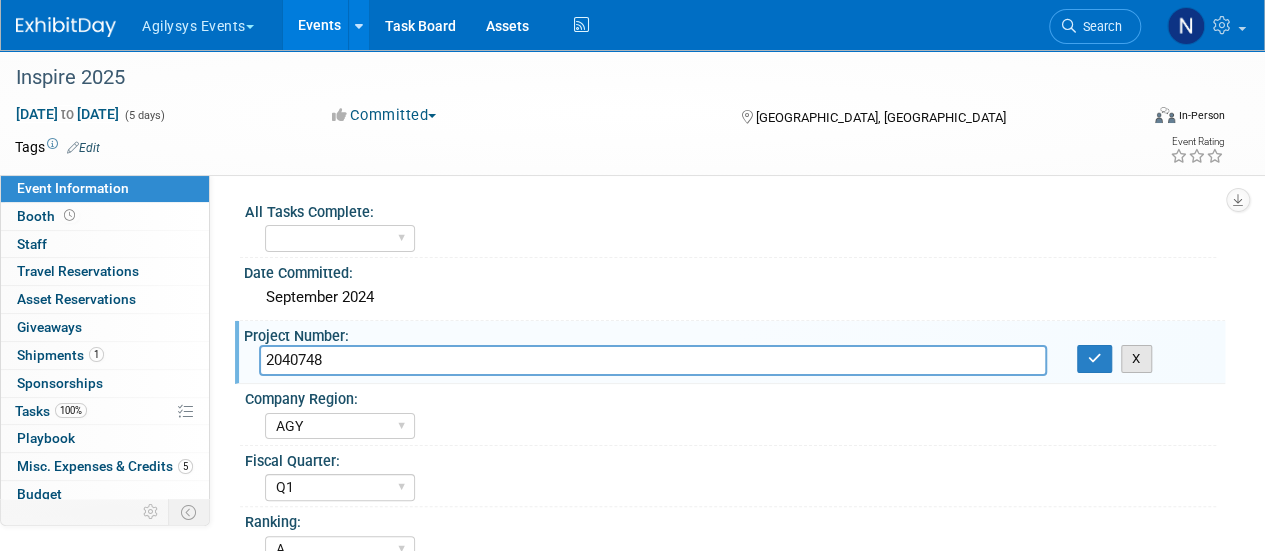 click on "X" at bounding box center [1136, 359] 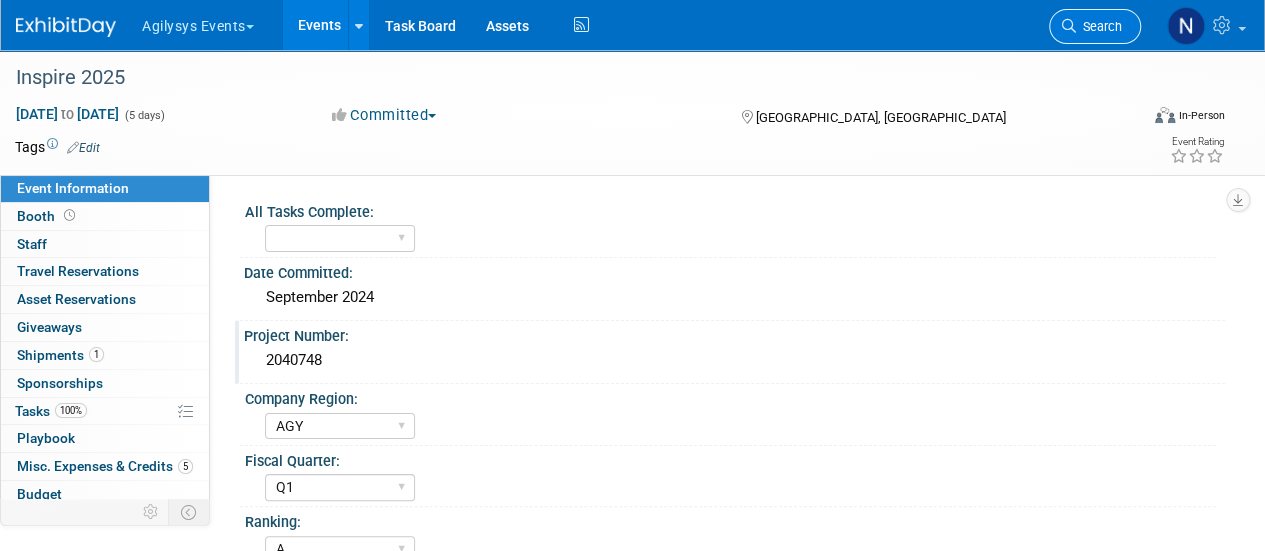 click on "Search" at bounding box center (1099, 26) 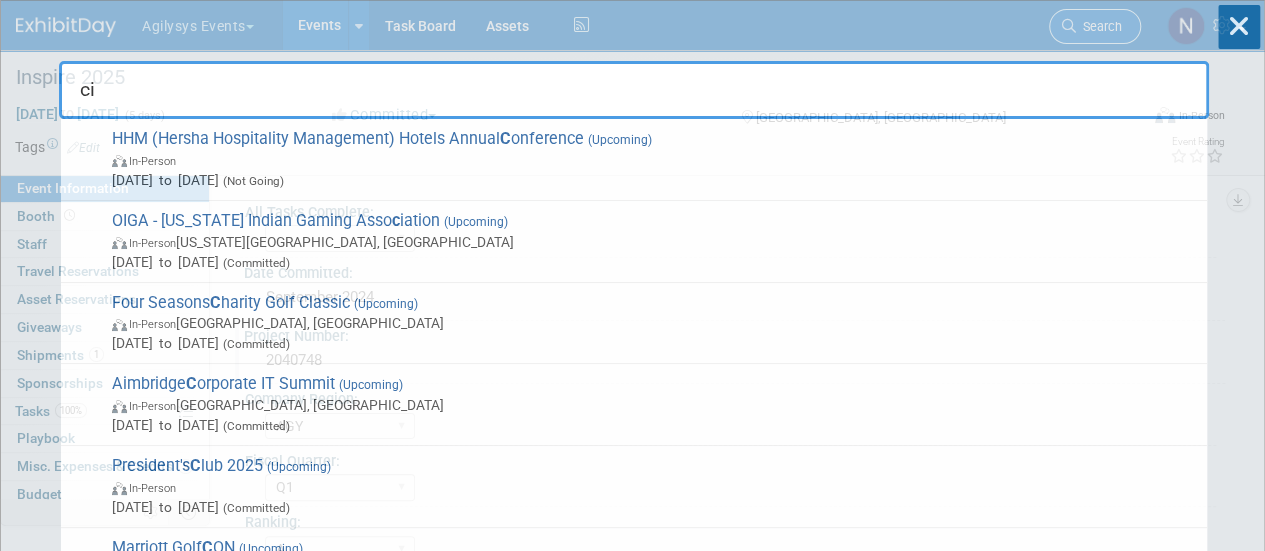 type on "cio" 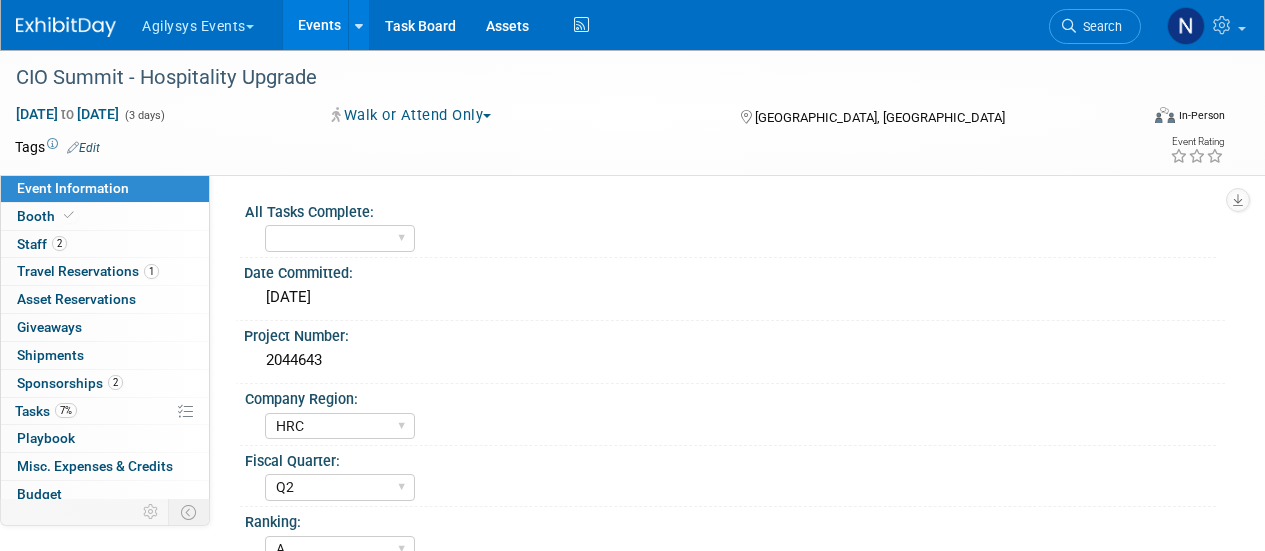select on "HRC" 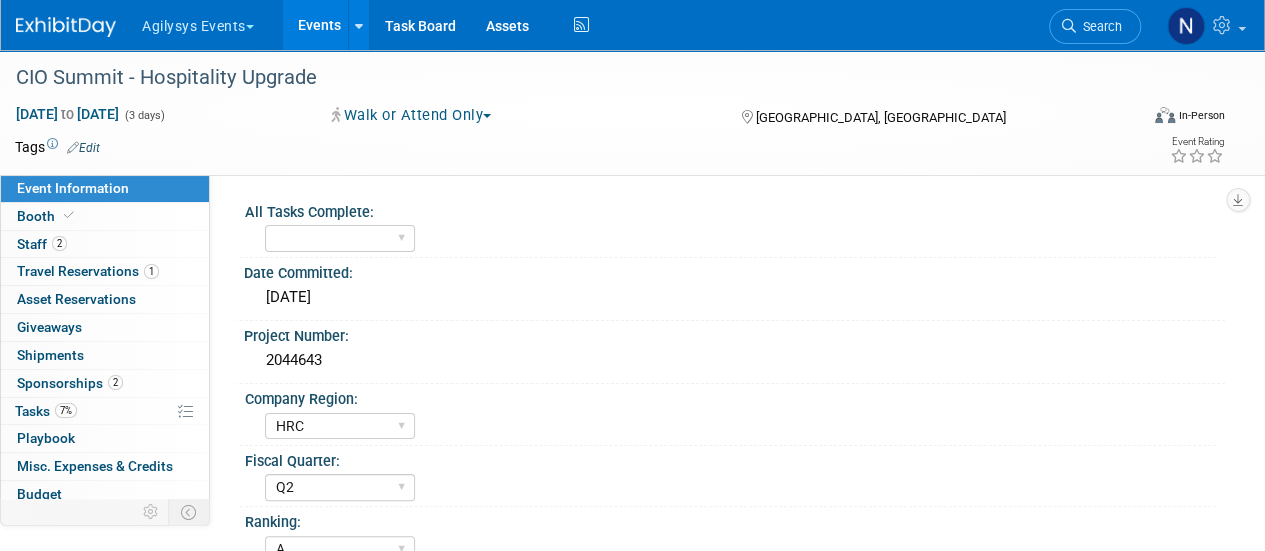 scroll, scrollTop: 0, scrollLeft: 0, axis: both 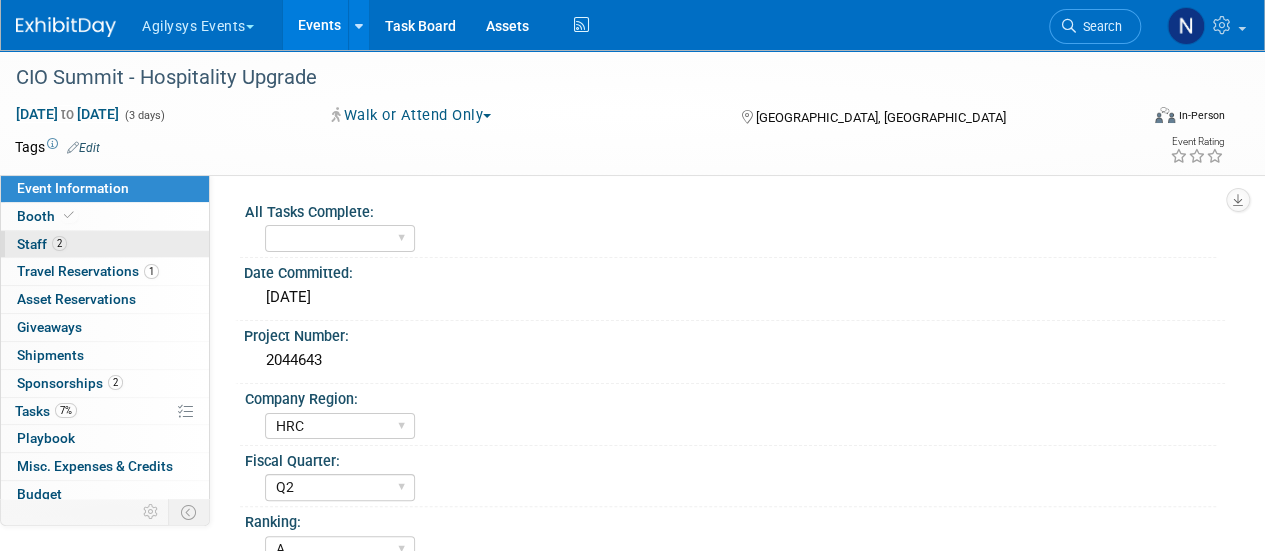 click on "2
Staff 2" at bounding box center [105, 244] 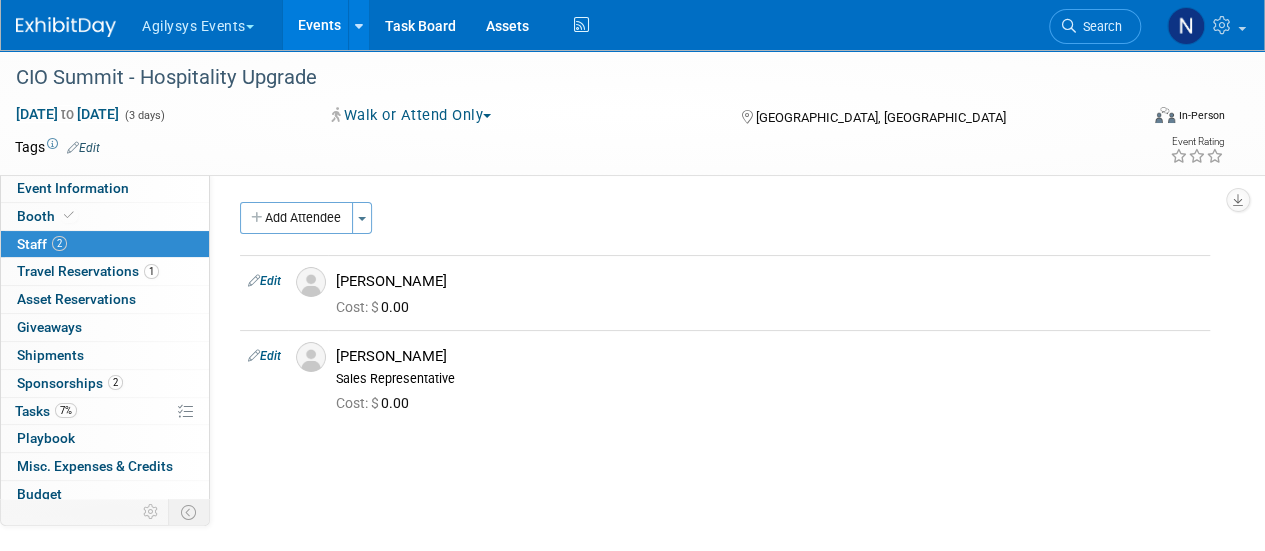 click on "CIO Summit - Hospitality Upgrade
Sep 3, 2025  to  Sep 5, 2025
(3 days)
Sep 3, 2025 to Sep 5, 2025
Walk or Attend Only
Committed
Considering
Not Going
Walk or Attend Only
Waiting for Invite
Sponsorship Only
Vancouver, Canada
Virtual
In-Person
Hybrid
<img src="https://www.exhibitday.com/Images/Format-Virtual.png" style="width: 22px; height: 18px; margin-top: 2px; margin-bottom: 2px; margin-left: 2px; filter: Grayscale(70%); opacity: 0.9;" />   Virtual
<img src="https://www.exhibitday.com/Images/Format-InPerson.png" style="width: 22px; height: 18px; margin-top: 2px; margin-bottom: 2px; margin-left: 2px; filter: Grayscale(70%); opacity: 0.9;" />   In-Person
<img src="https://www.exhibitday.com/Images/Format-Hybrid.png" style="width: 22px; height: 18px; margin-top: 2px; margin-bottom: 2px; margin-left: 2px; filter: Grayscale(70%); opacity: 0.9;" />   Hybrid" at bounding box center [632, 112] 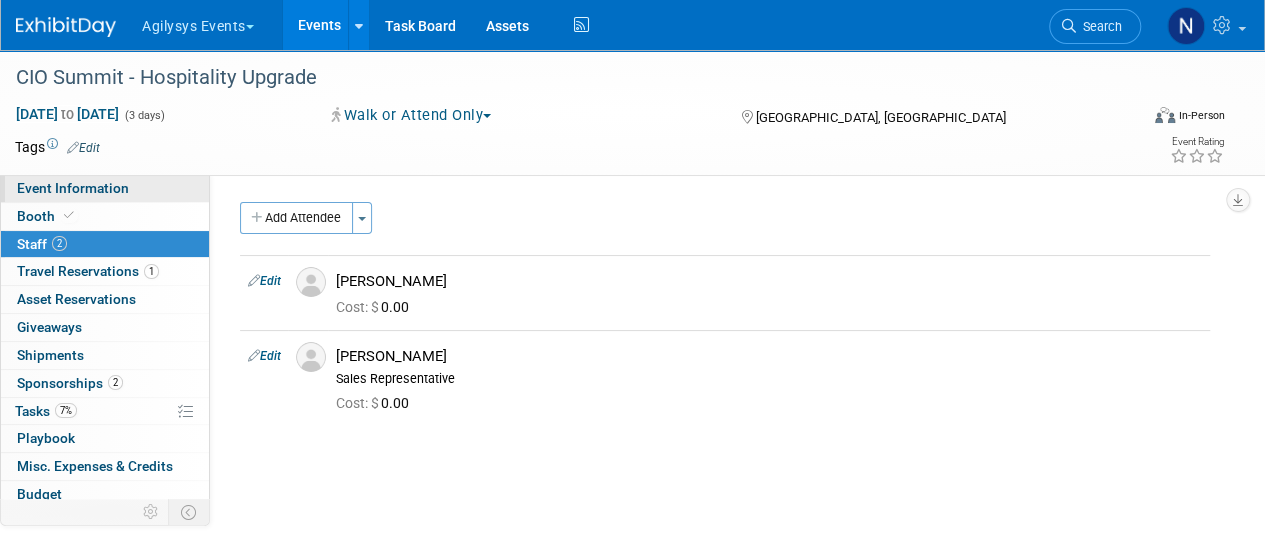 click on "Event Information" at bounding box center [105, 188] 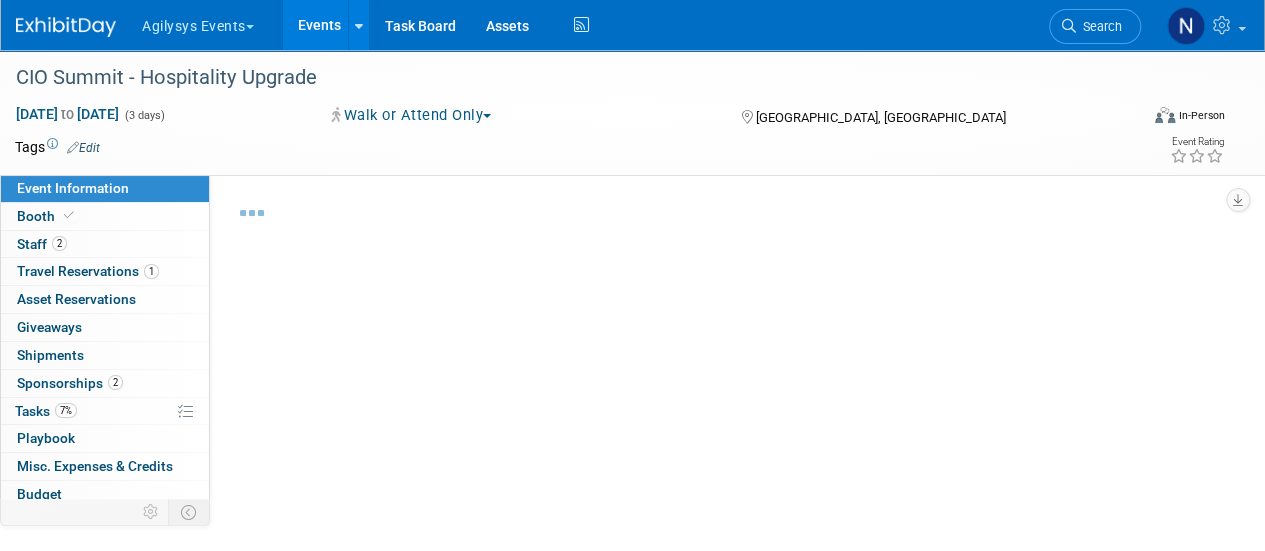 select on "HRC" 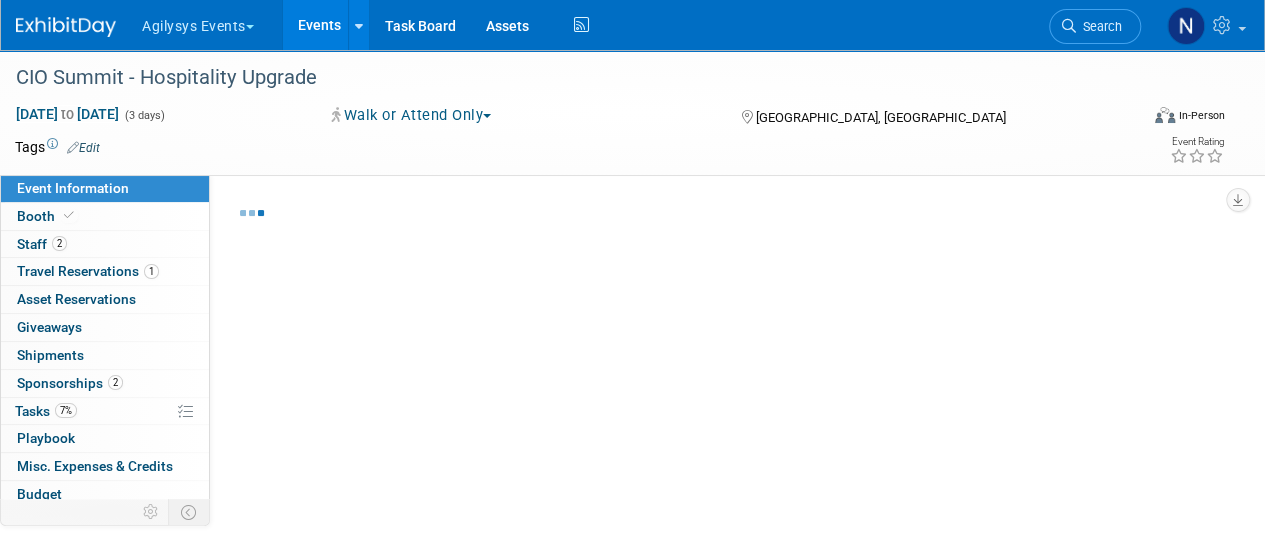 select on "A" 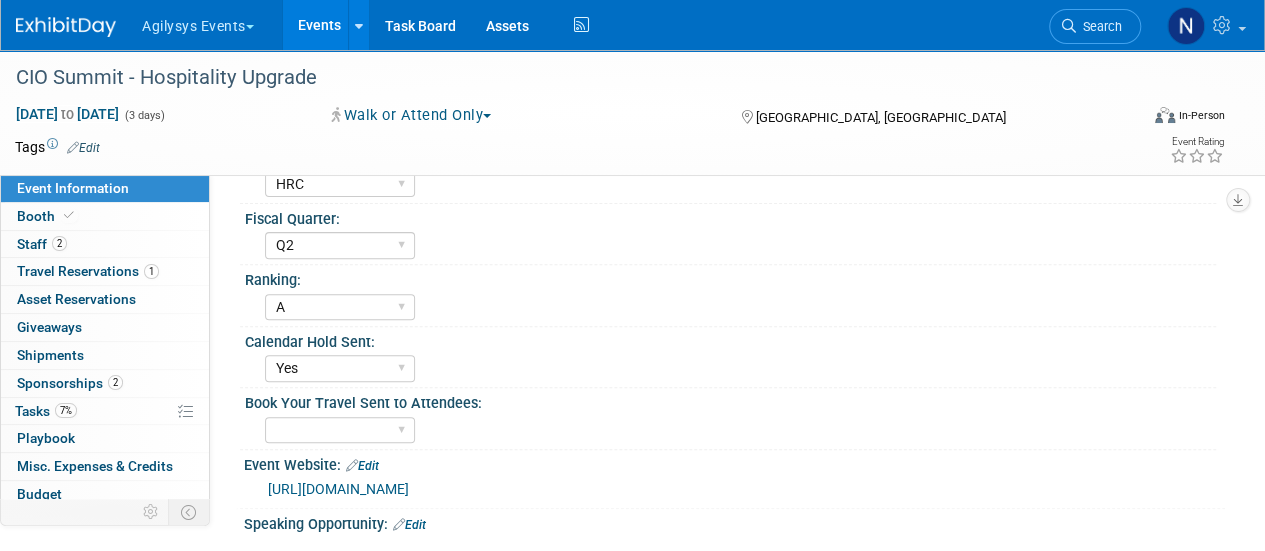 scroll, scrollTop: 245, scrollLeft: 0, axis: vertical 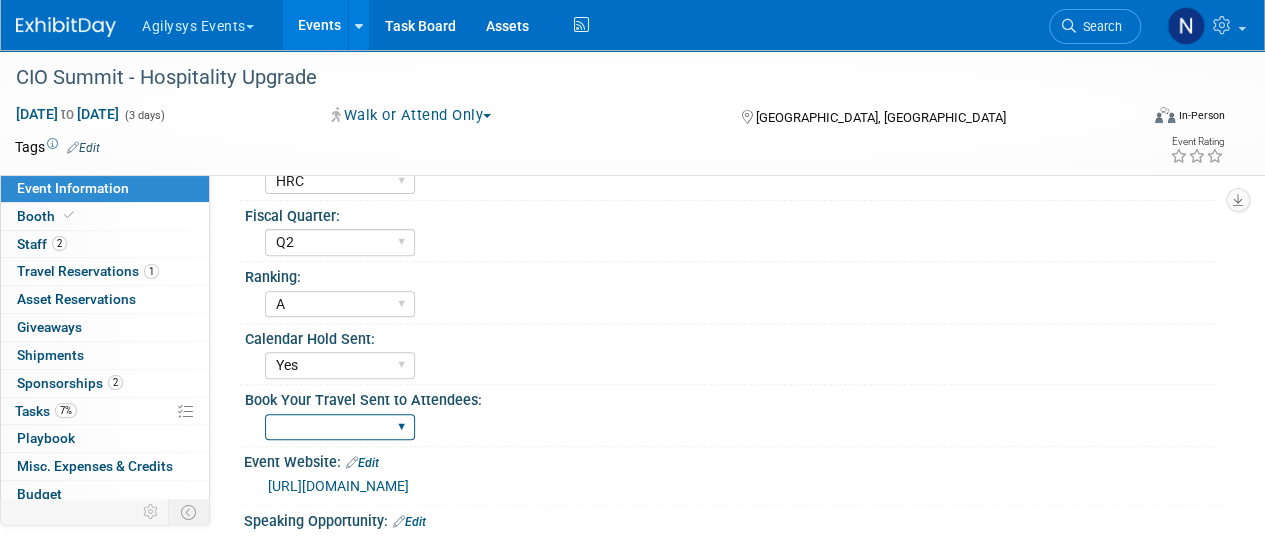 click on "Yes" at bounding box center [340, 427] 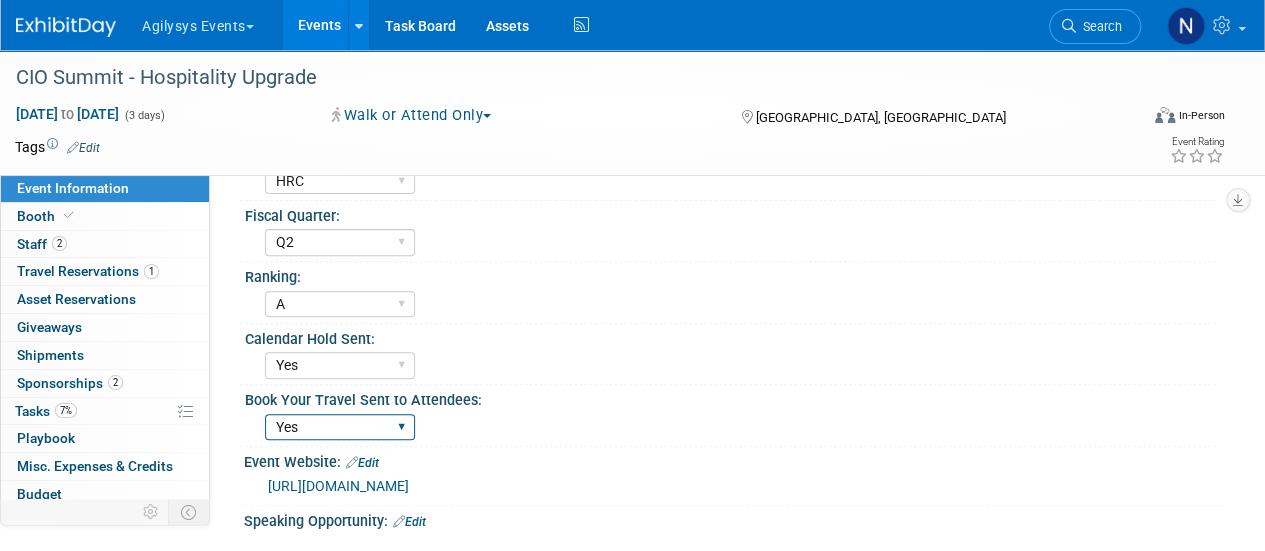 click on "Yes" at bounding box center [340, 427] 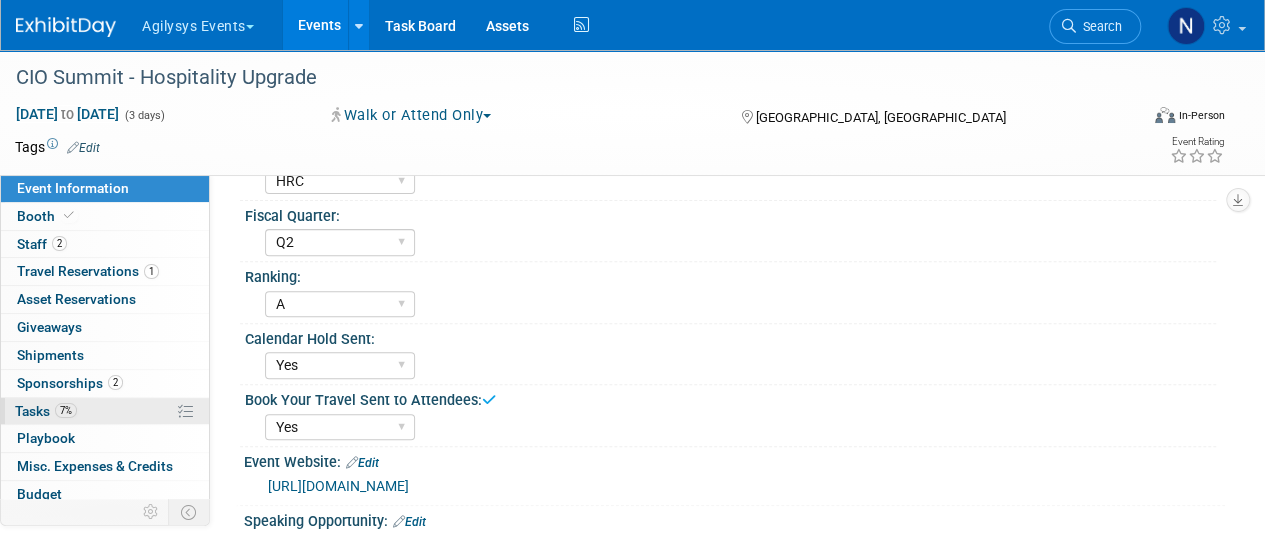 click on "7%
Tasks 7%" at bounding box center [105, 411] 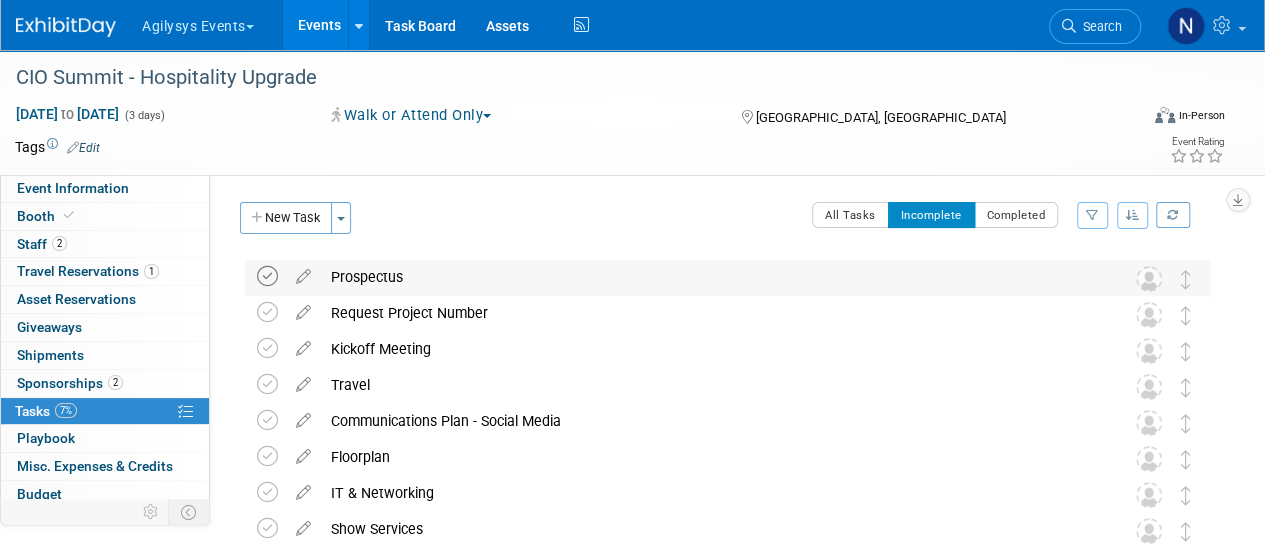 click at bounding box center [267, 276] 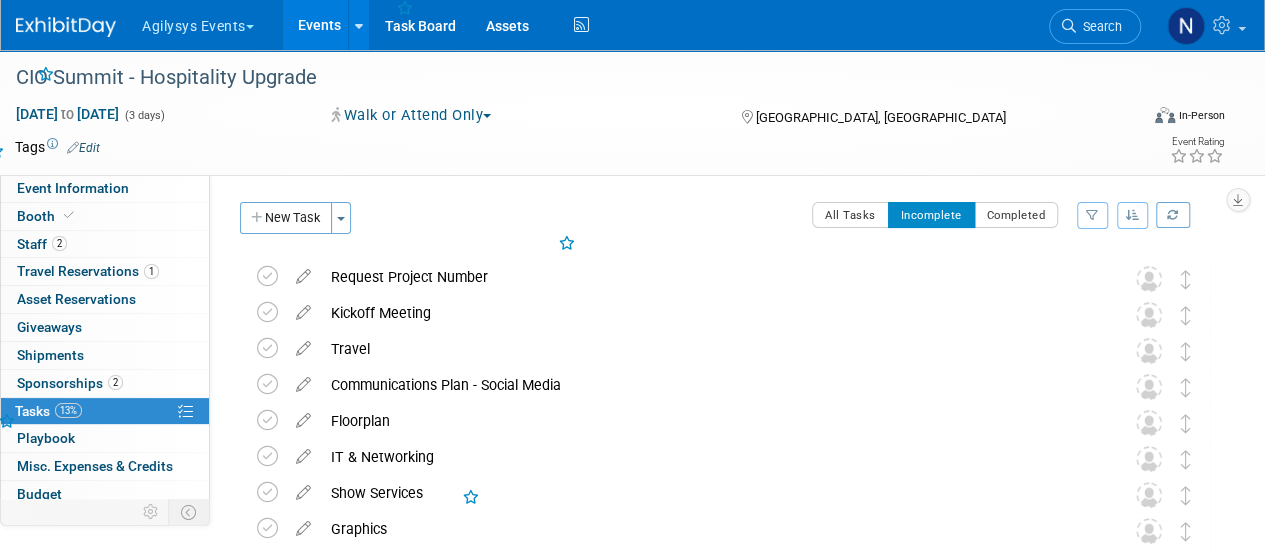 click at bounding box center [267, 276] 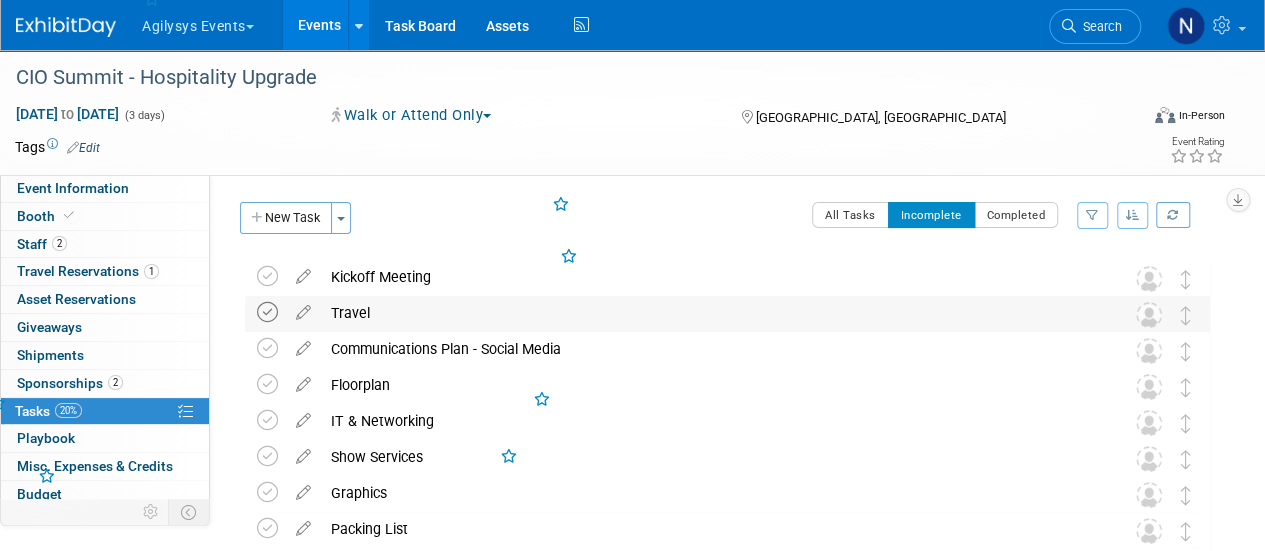 click at bounding box center [267, 312] 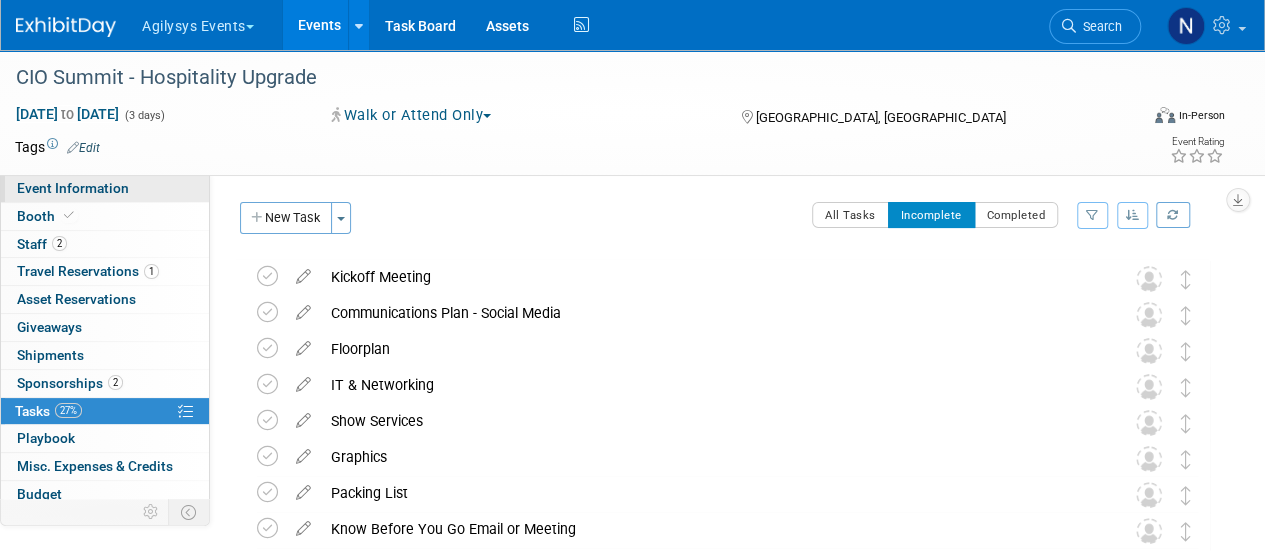 click on "Event Information" at bounding box center (105, 188) 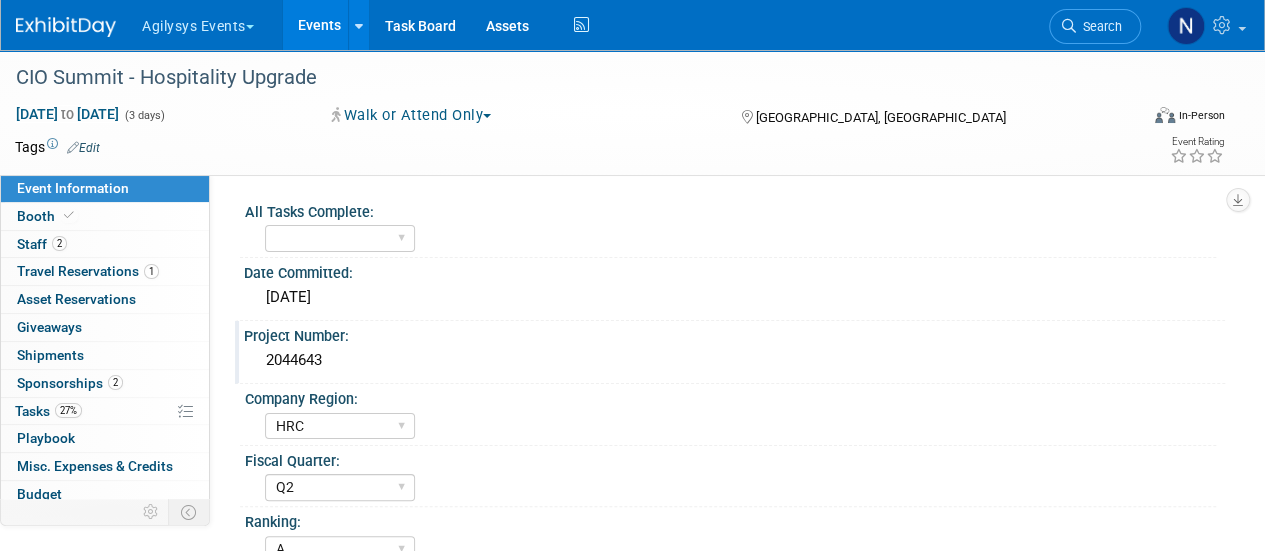 click on "Project Number:" at bounding box center [734, 333] 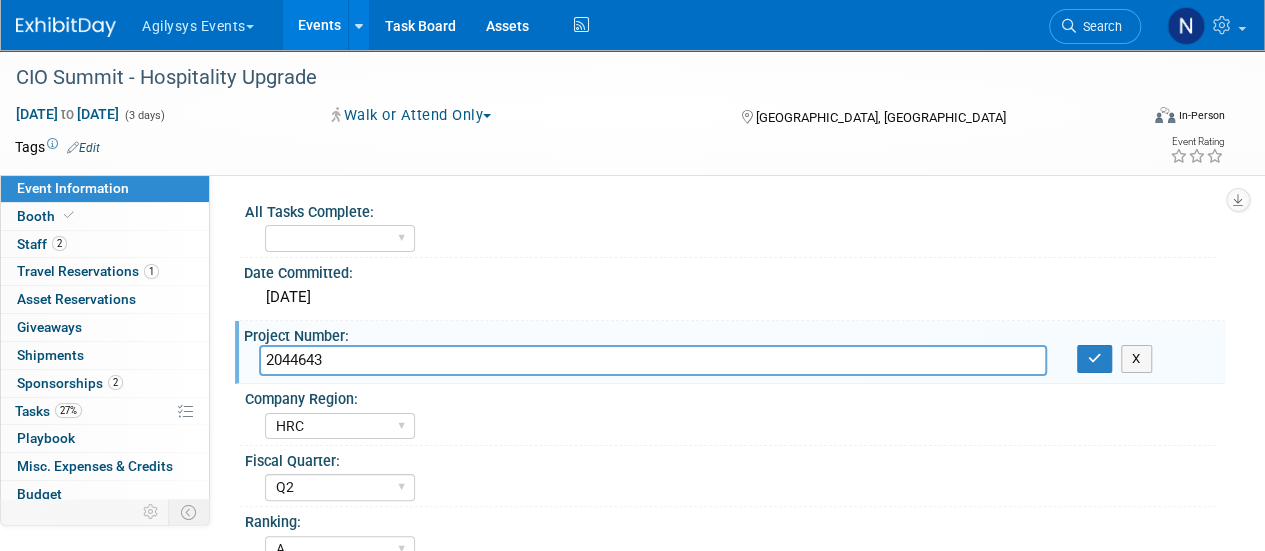 click on "Project Number:" at bounding box center [734, 333] 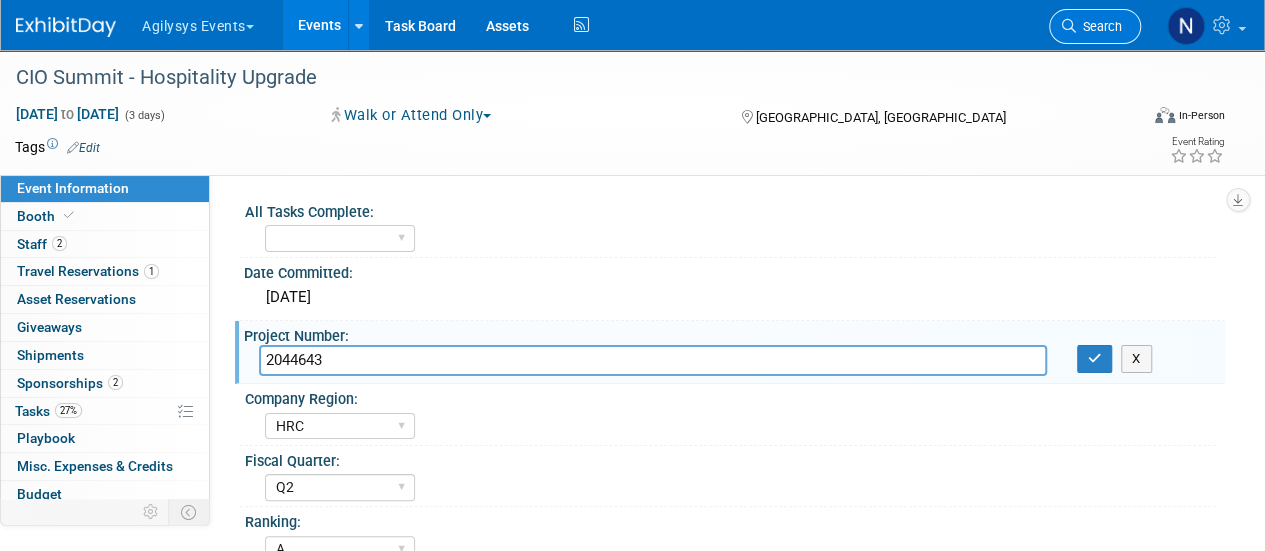 click on "Search" at bounding box center (1099, 26) 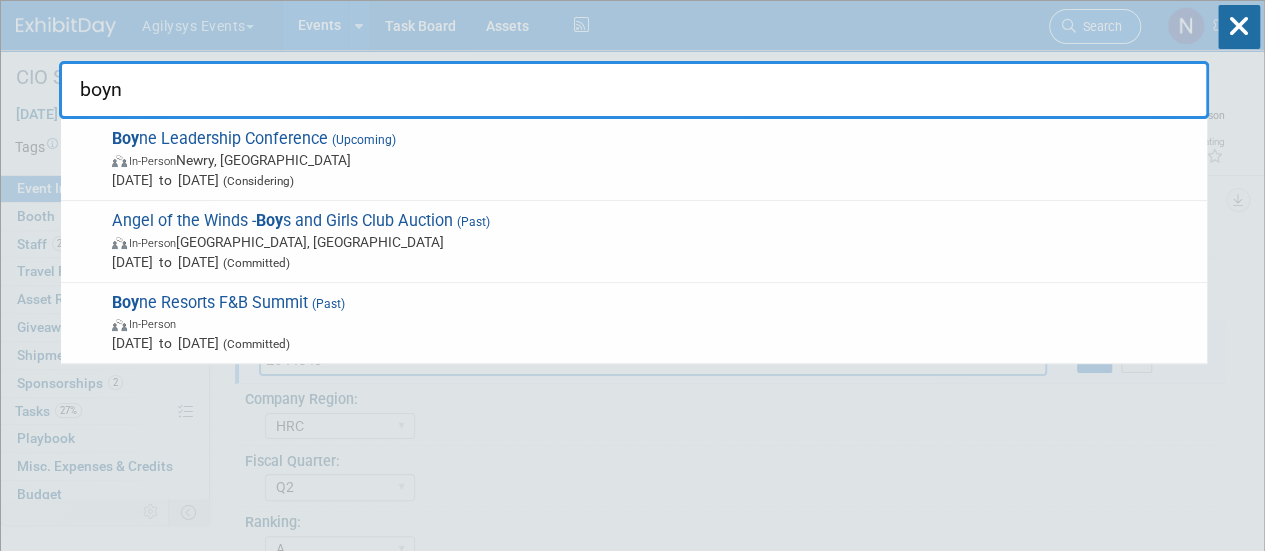 type on "boyne" 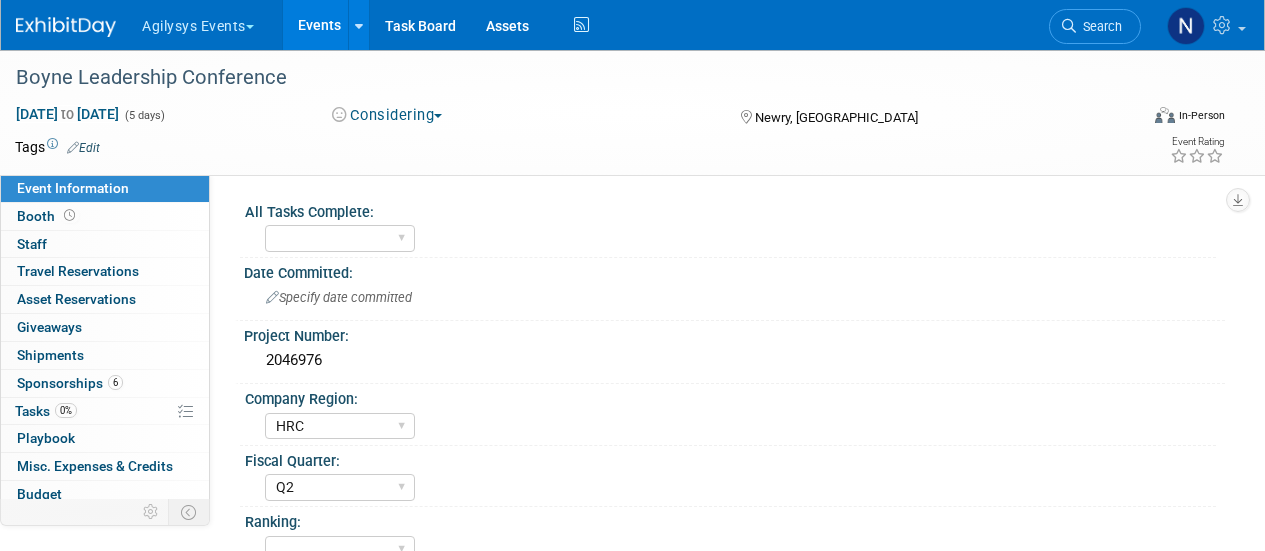 select on "HRC" 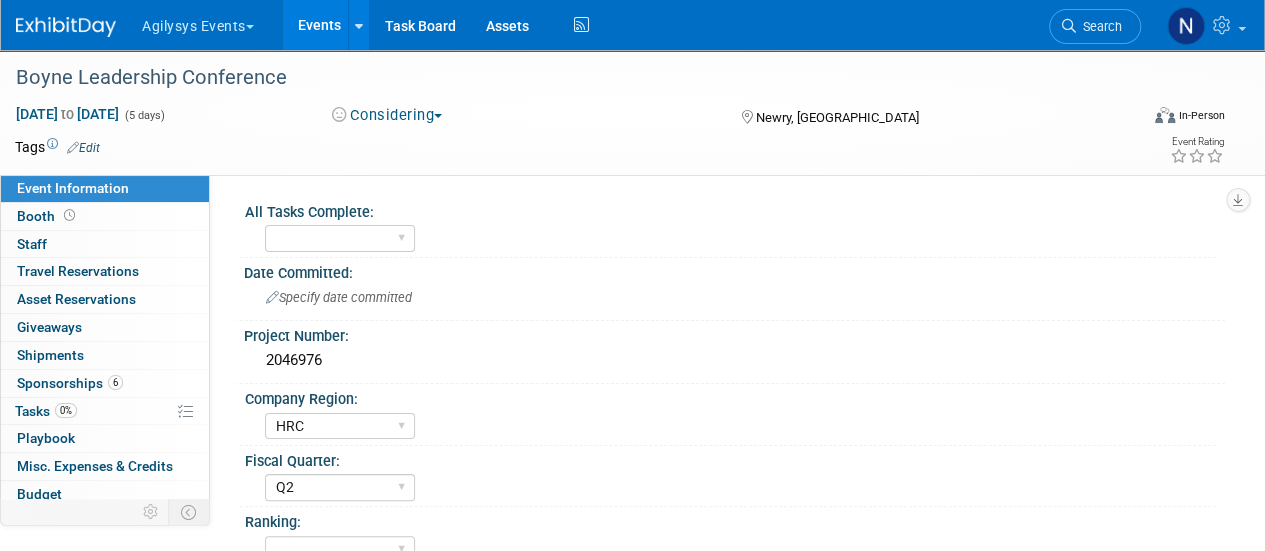 scroll, scrollTop: 0, scrollLeft: 0, axis: both 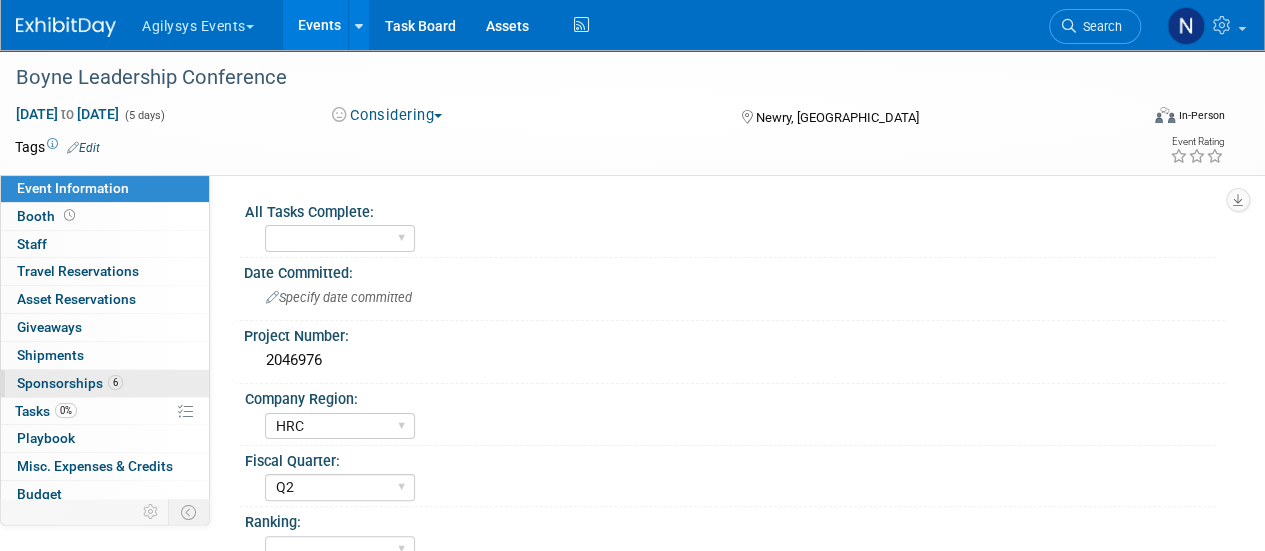 click on "6
Sponsorships 6" at bounding box center [105, 383] 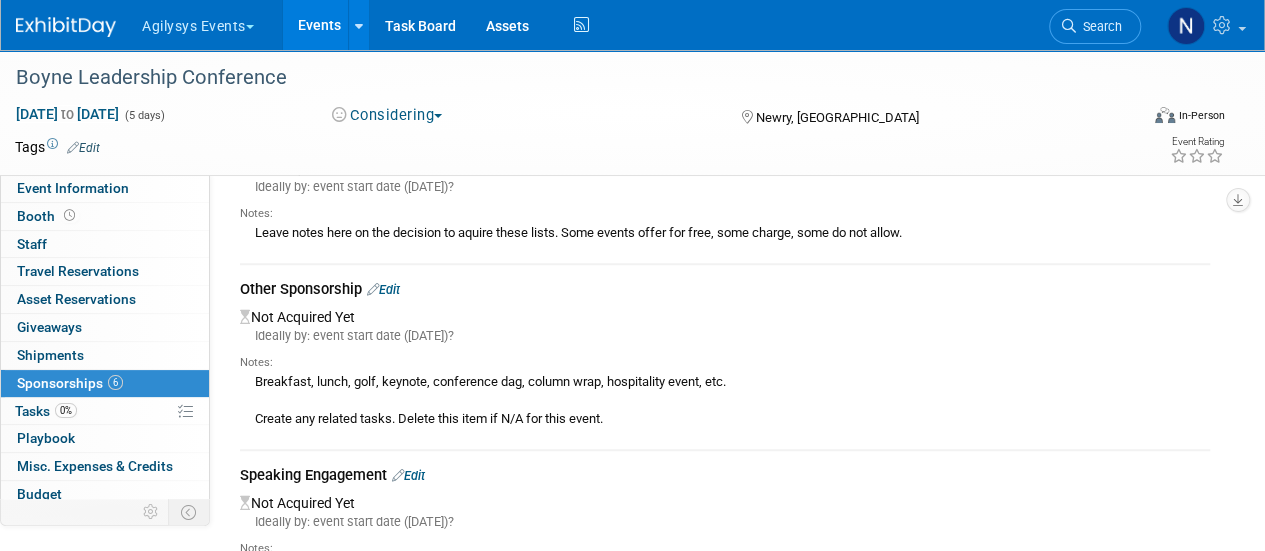 click on "Edit" at bounding box center (383, 289) 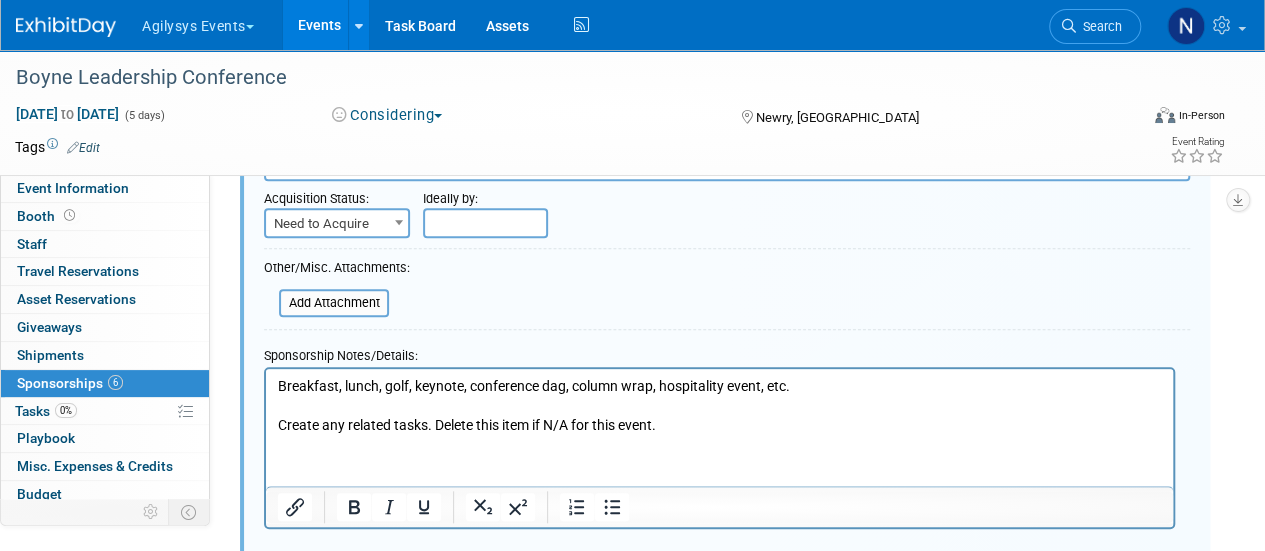scroll, scrollTop: 760, scrollLeft: 0, axis: vertical 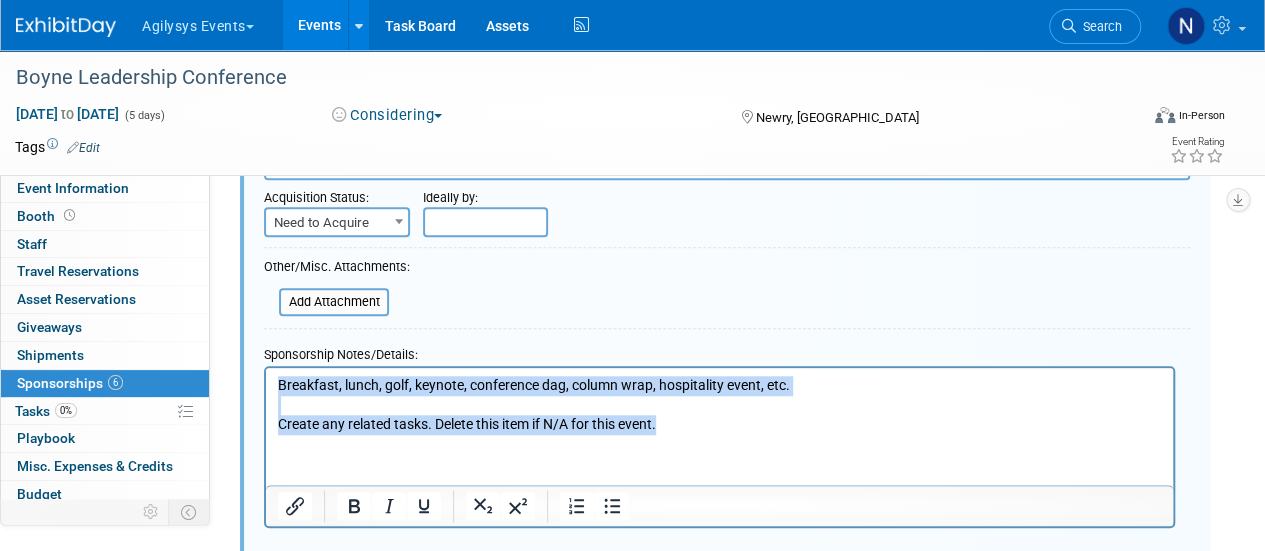 drag, startPoint x: 674, startPoint y: 433, endPoint x: 224, endPoint y: 363, distance: 455.4119 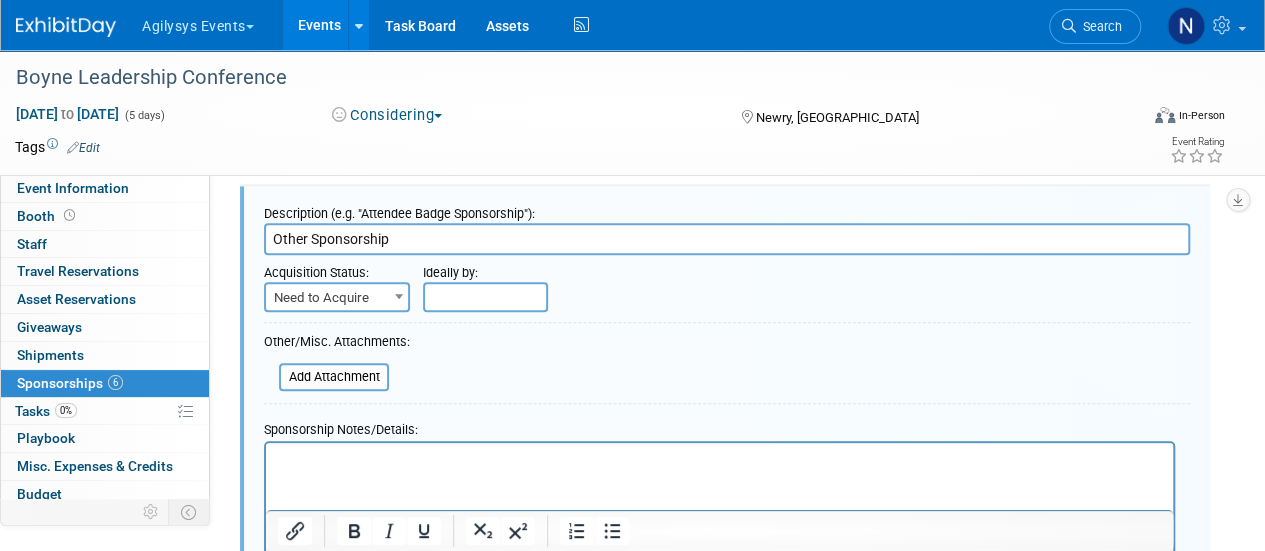 scroll, scrollTop: 674, scrollLeft: 0, axis: vertical 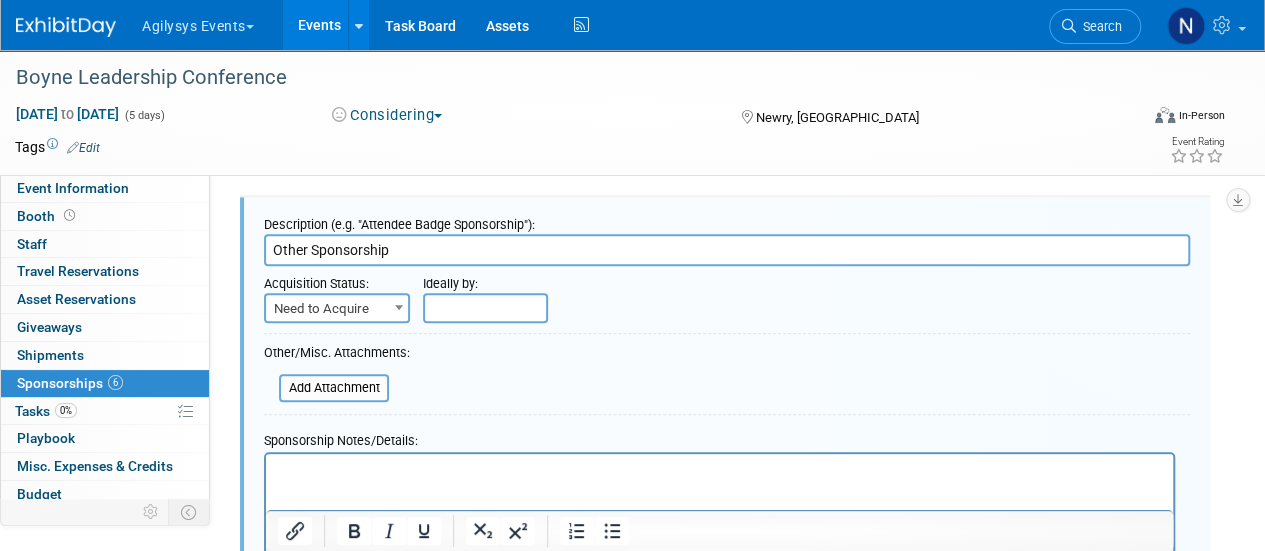 click on "Need to Acquire" at bounding box center [337, 309] 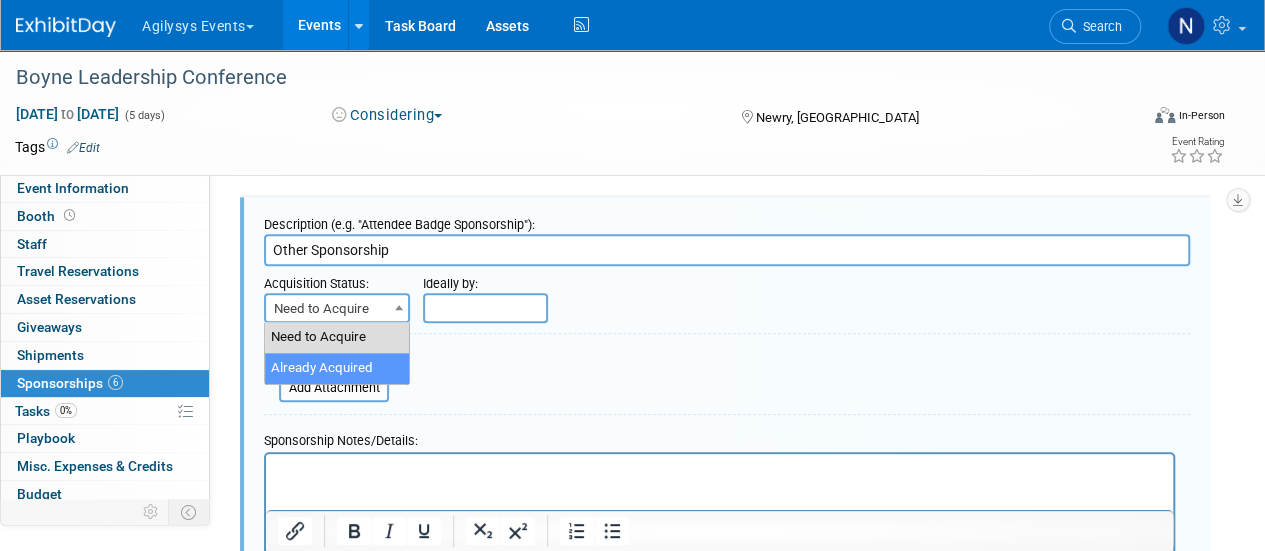 select on "2" 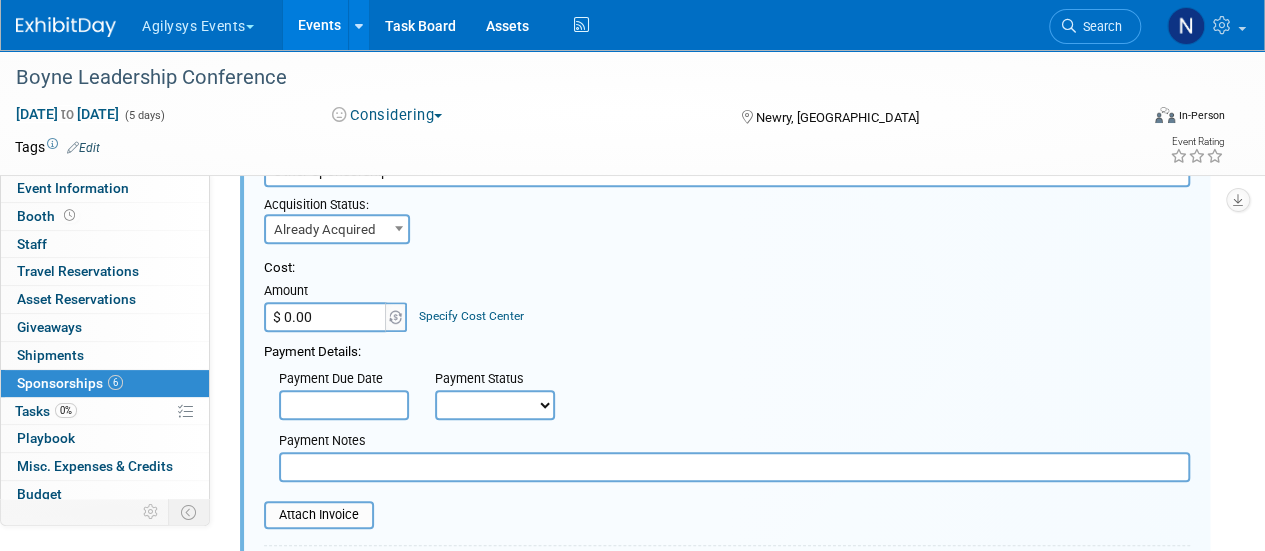 scroll, scrollTop: 754, scrollLeft: 0, axis: vertical 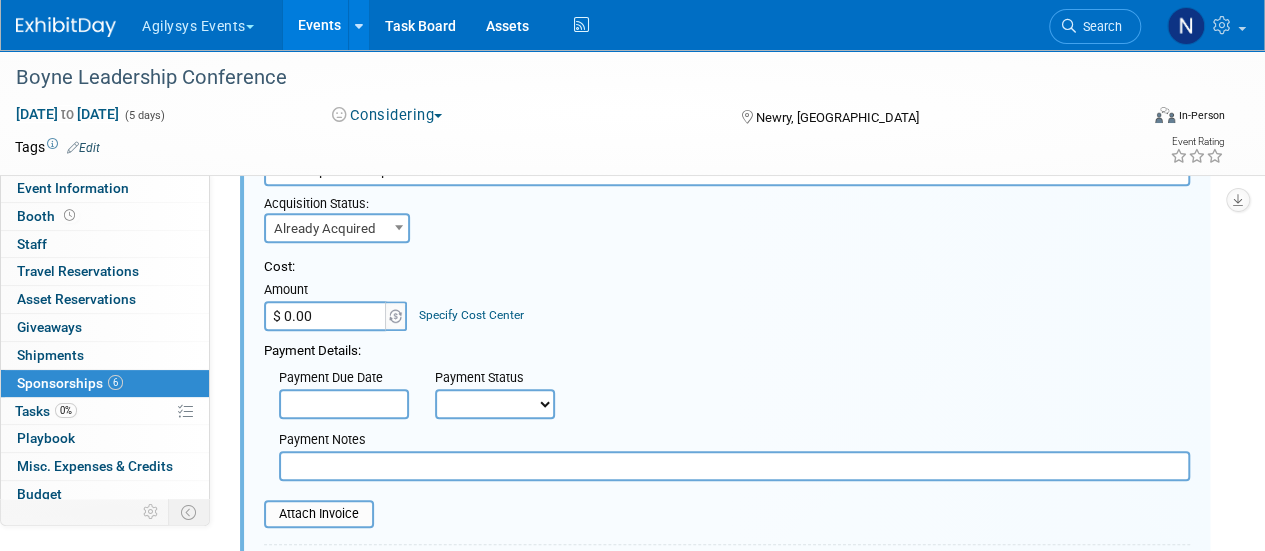 click at bounding box center (734, 466) 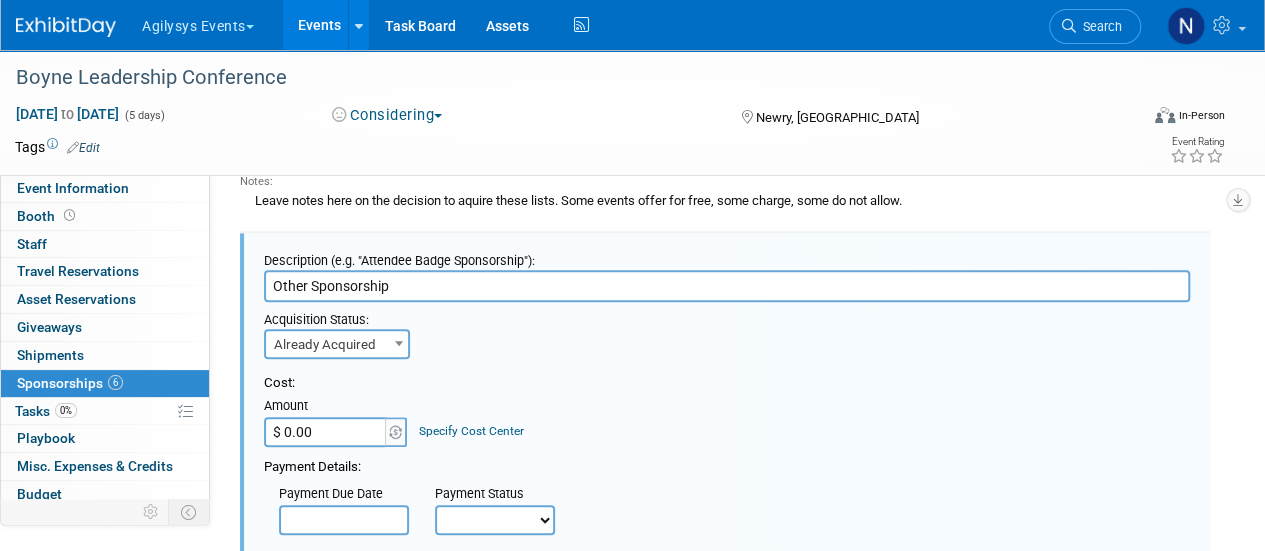scroll, scrollTop: 635, scrollLeft: 0, axis: vertical 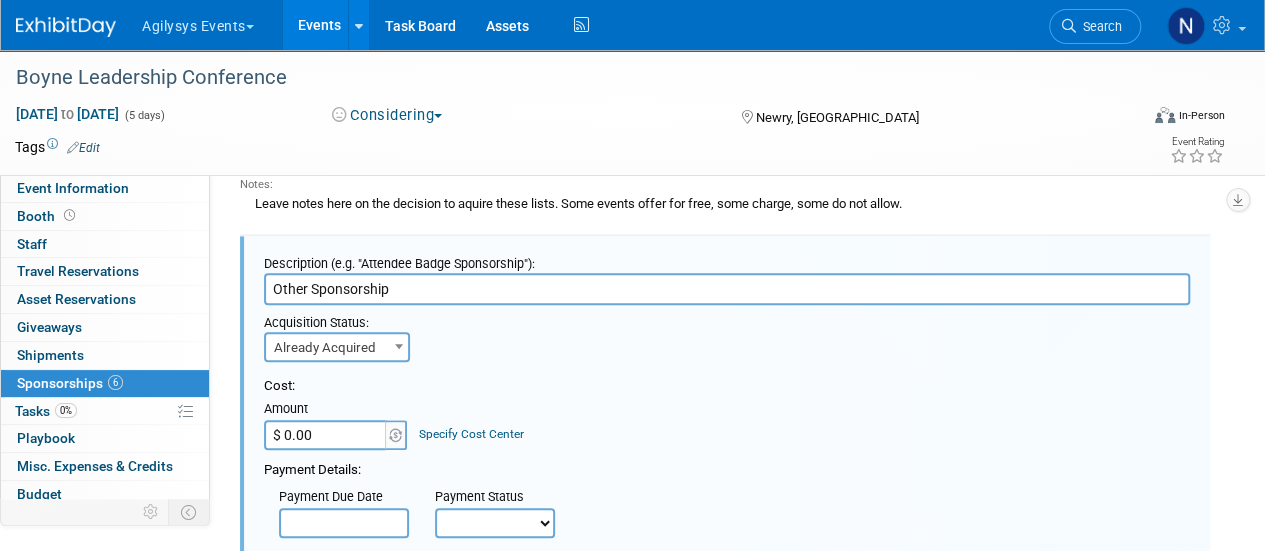 type on "Waiting on invoice" 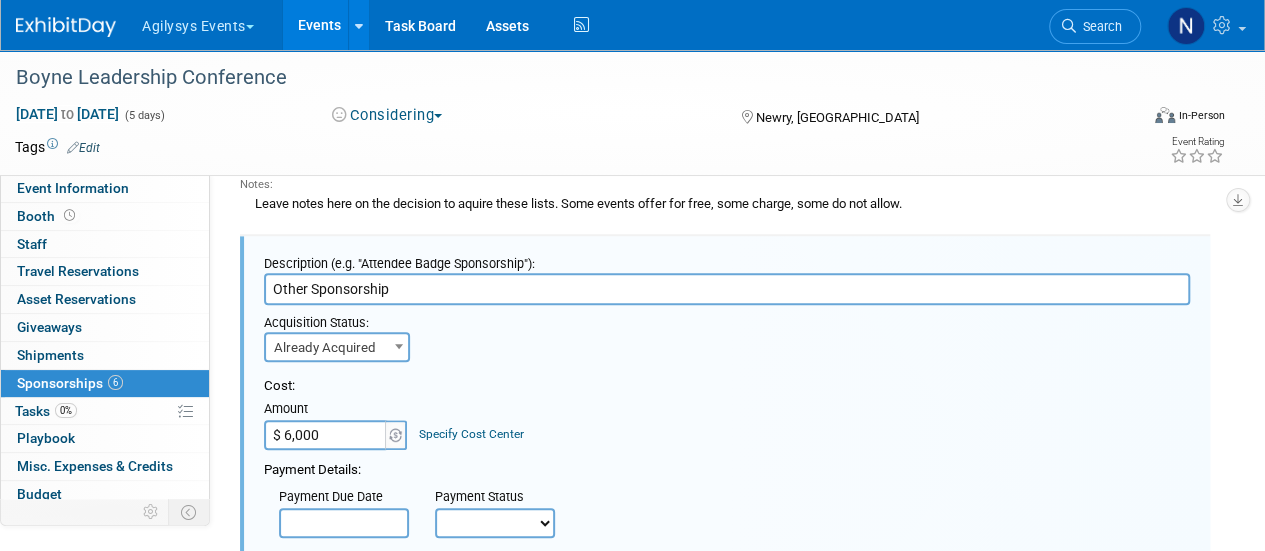 type on "$ 6,000.00" 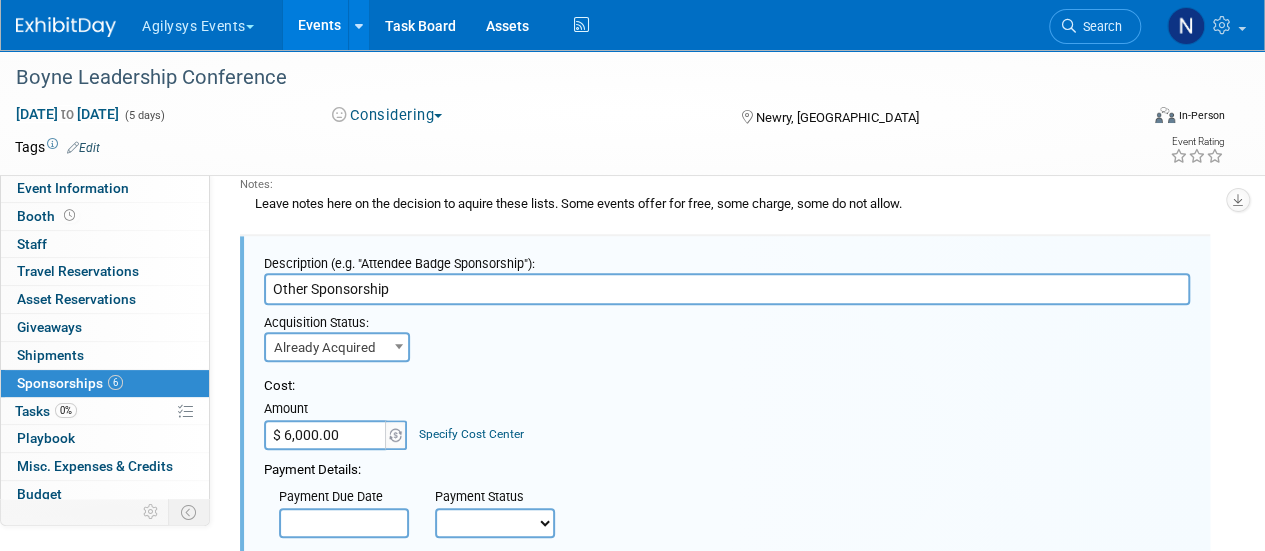 drag, startPoint x: 305, startPoint y: 290, endPoint x: 245, endPoint y: 283, distance: 60.40695 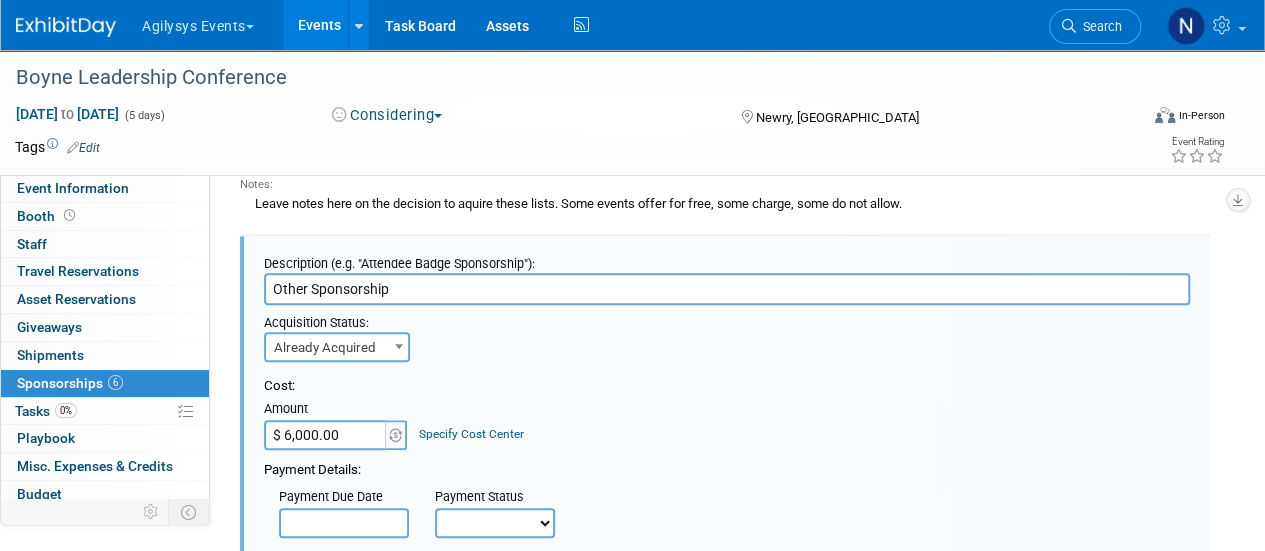 click on "Description (e.g. "Attendee Badge Sponsorship"):
Other Sponsorship
Acquisition Status:
Need to Acquire
Already Acquired
Already Acquired" at bounding box center (725, 606) 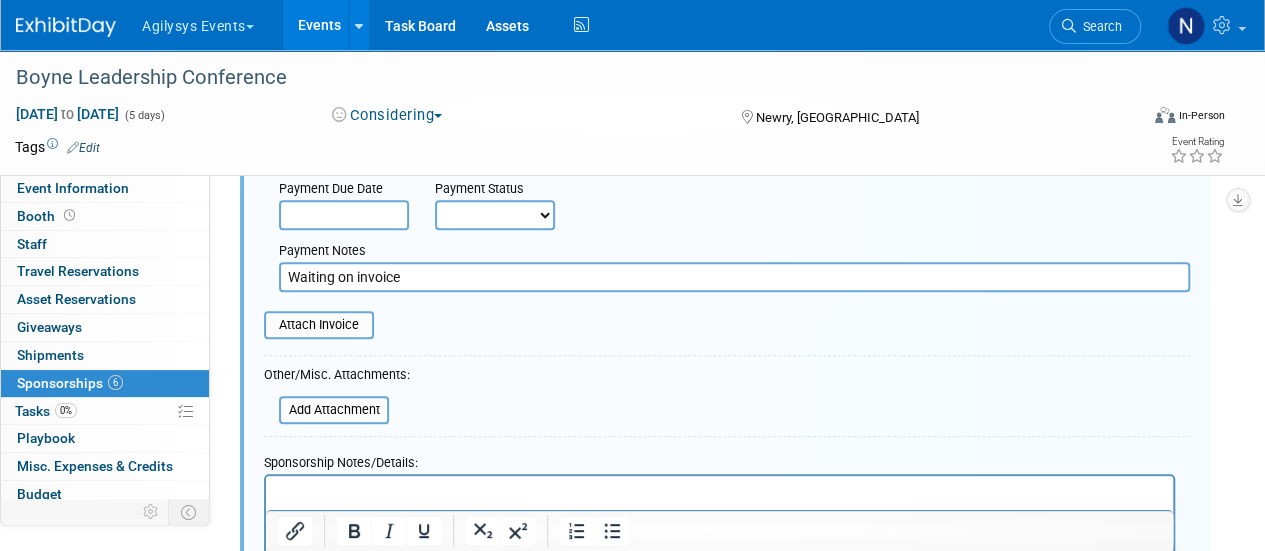 scroll, scrollTop: 944, scrollLeft: 0, axis: vertical 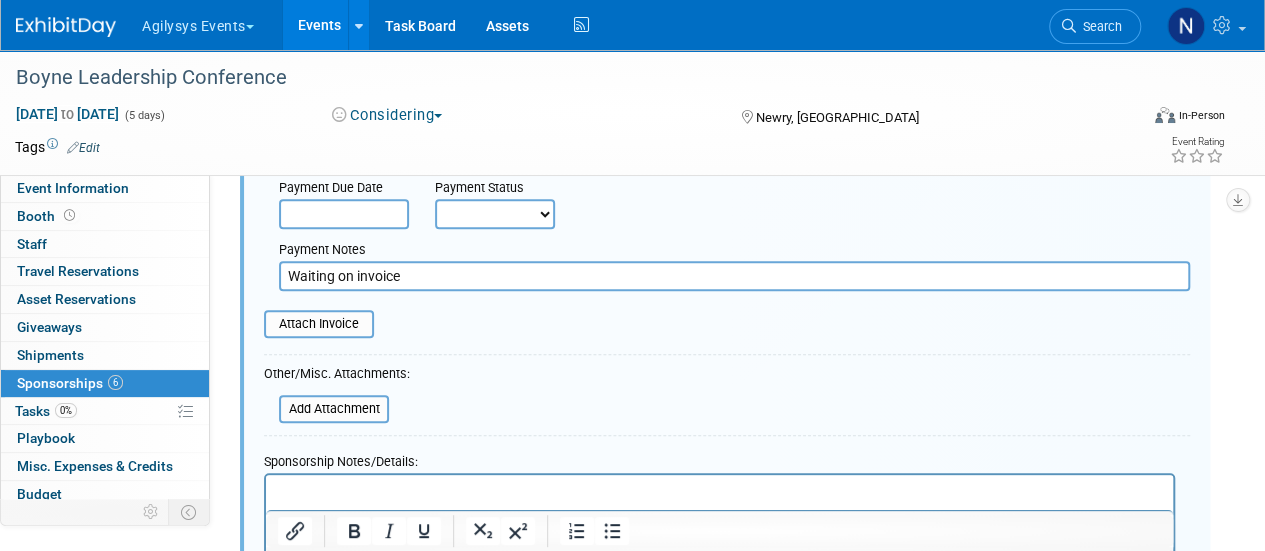 type on "Silver Sponsorship" 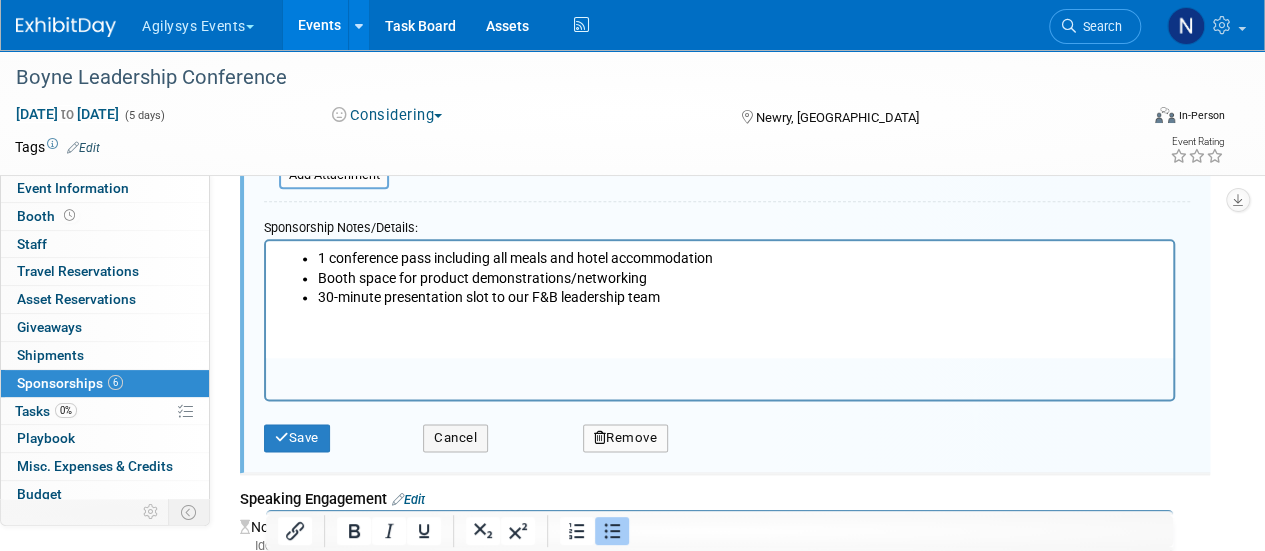 scroll, scrollTop: 1209, scrollLeft: 0, axis: vertical 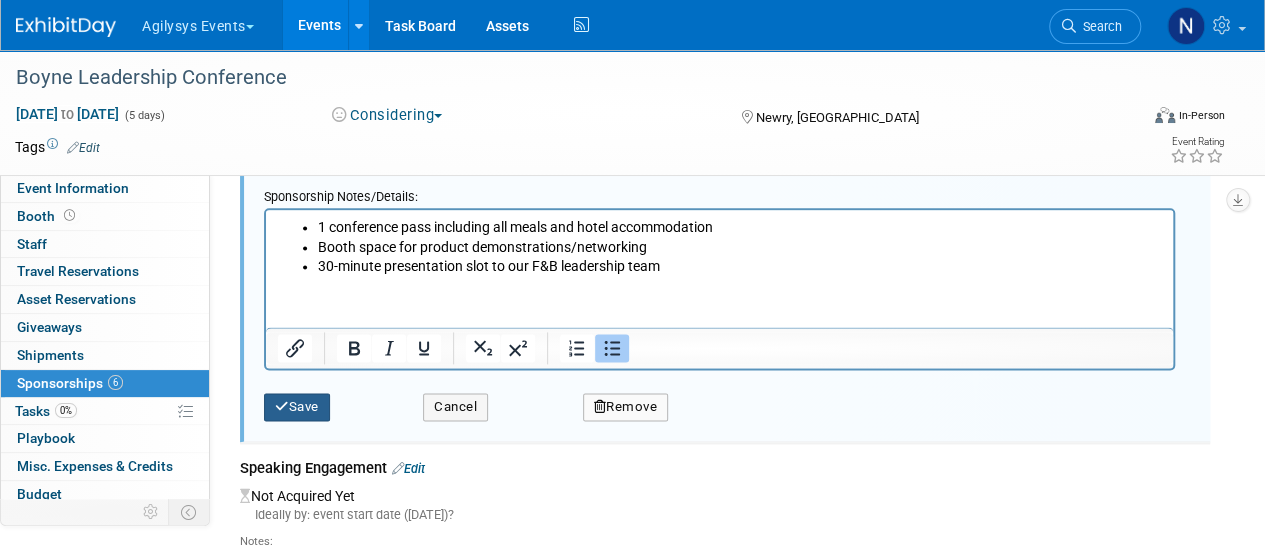 click on "Save" at bounding box center (297, 407) 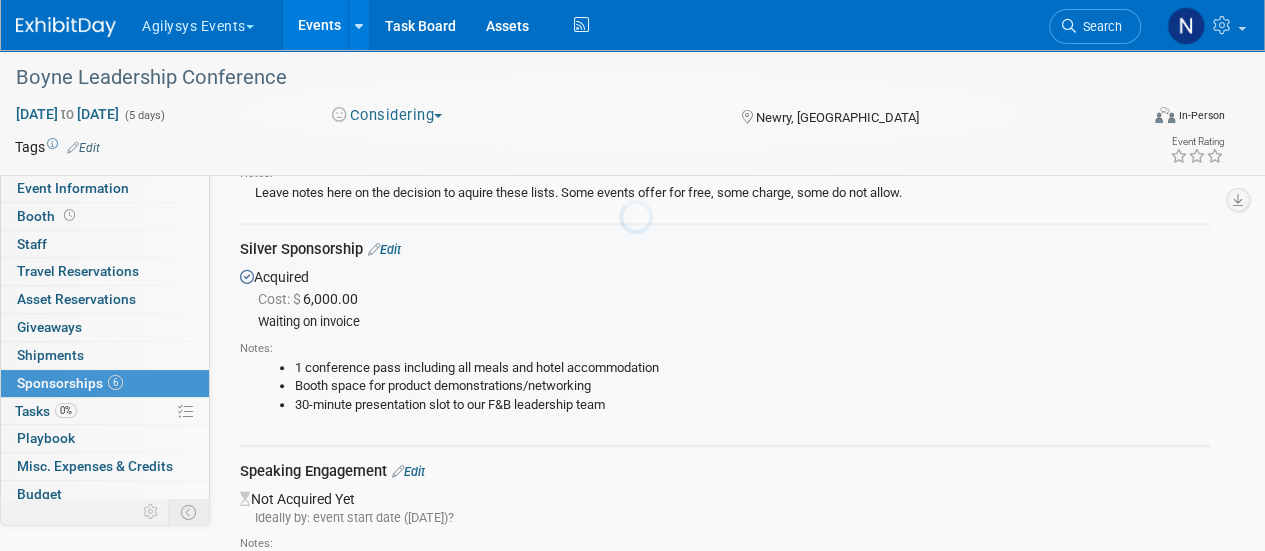 scroll, scrollTop: 642, scrollLeft: 0, axis: vertical 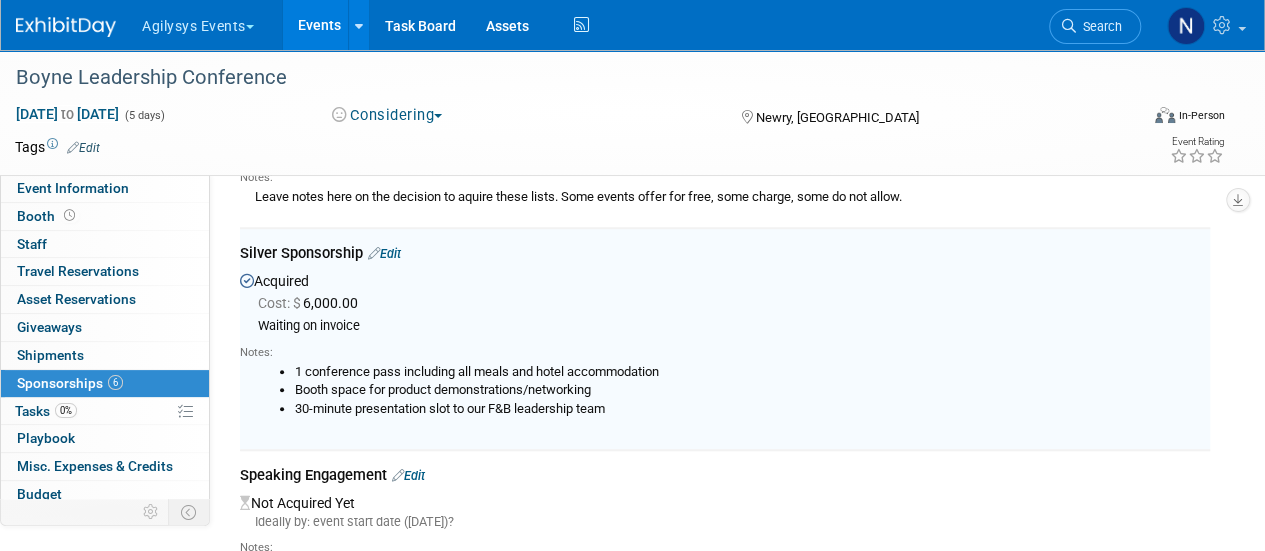 click on "Edit" at bounding box center (408, 475) 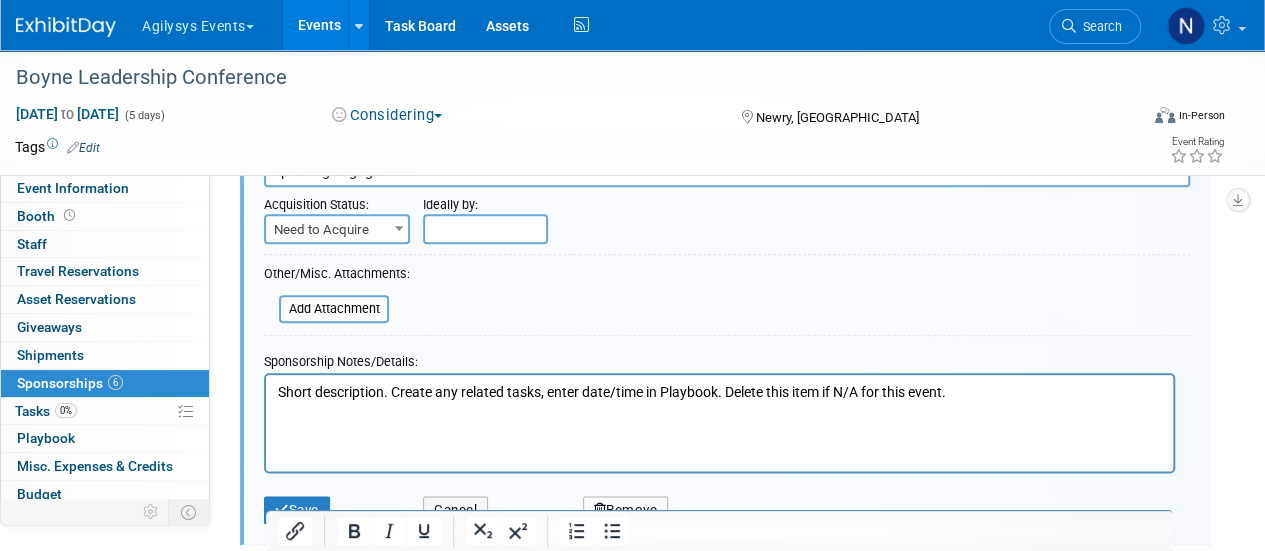 scroll, scrollTop: 0, scrollLeft: 0, axis: both 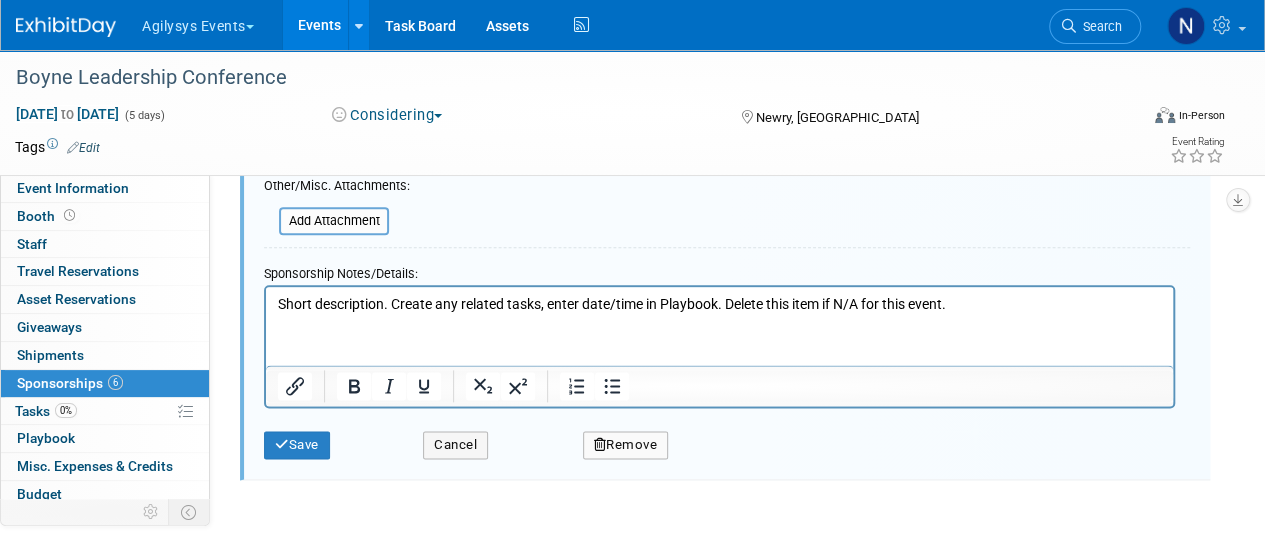 click on "Remove" at bounding box center (626, 445) 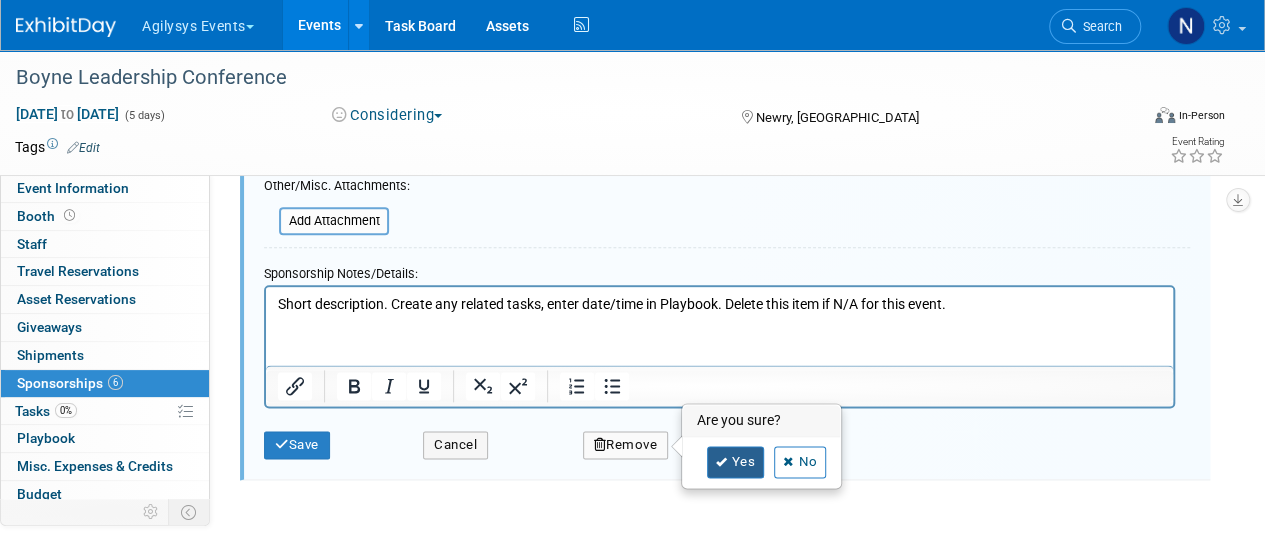 click at bounding box center (722, 462) 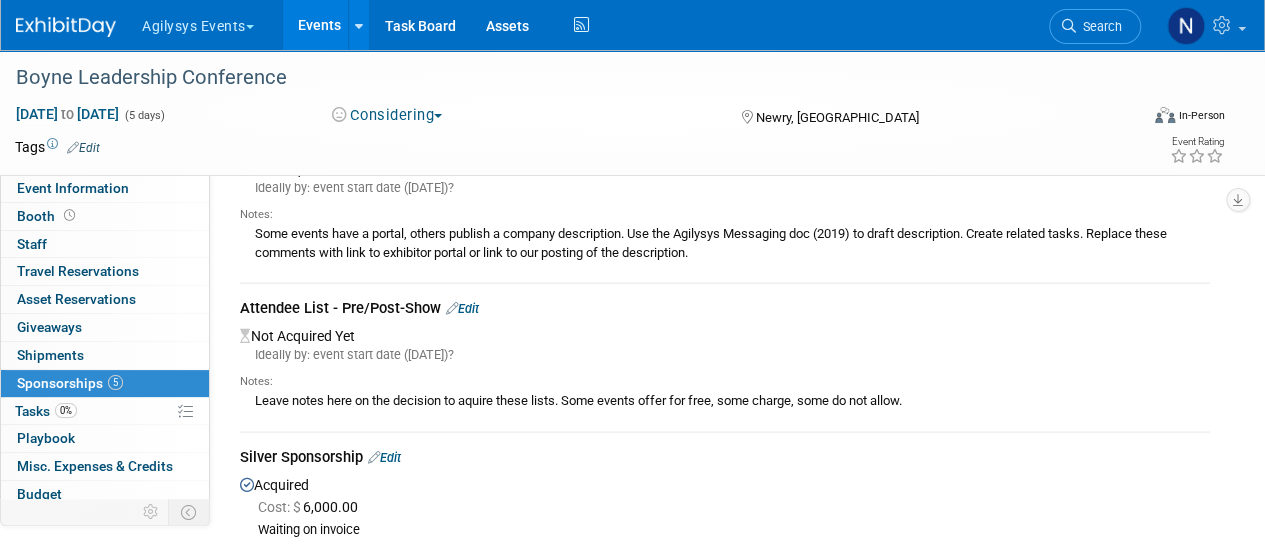 click on "Edit" at bounding box center (462, 308) 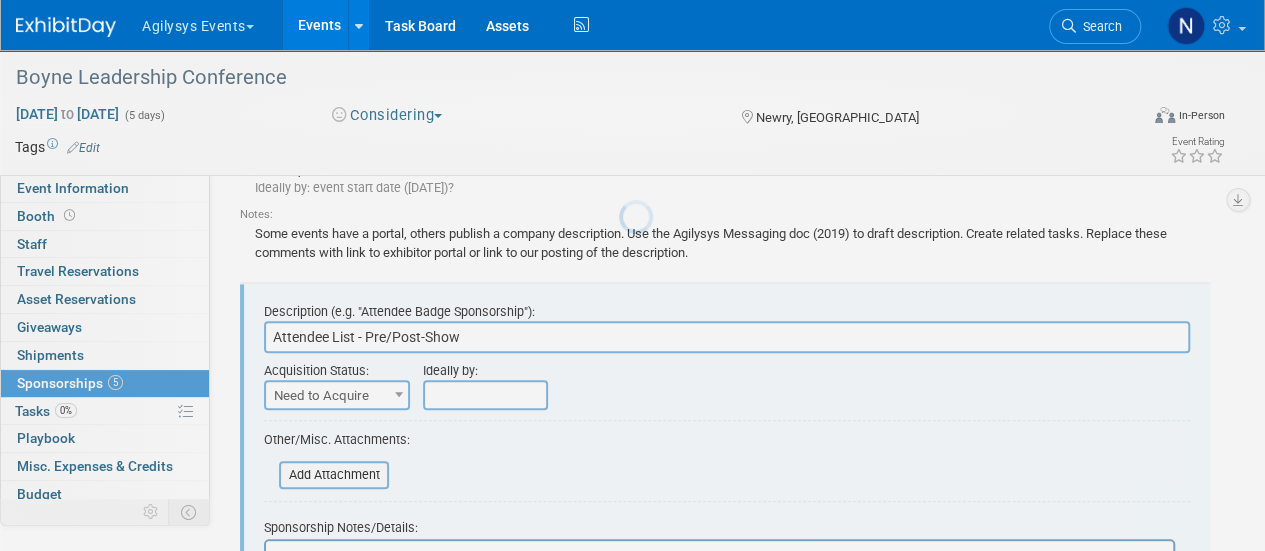 scroll, scrollTop: 493, scrollLeft: 0, axis: vertical 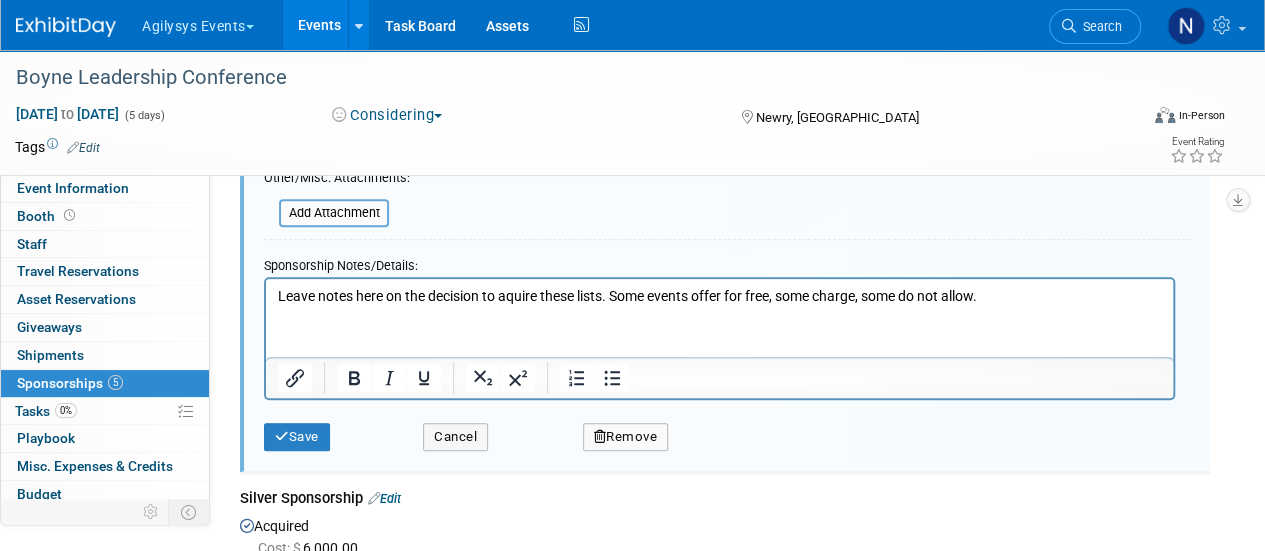 click on "Remove" at bounding box center (626, 437) 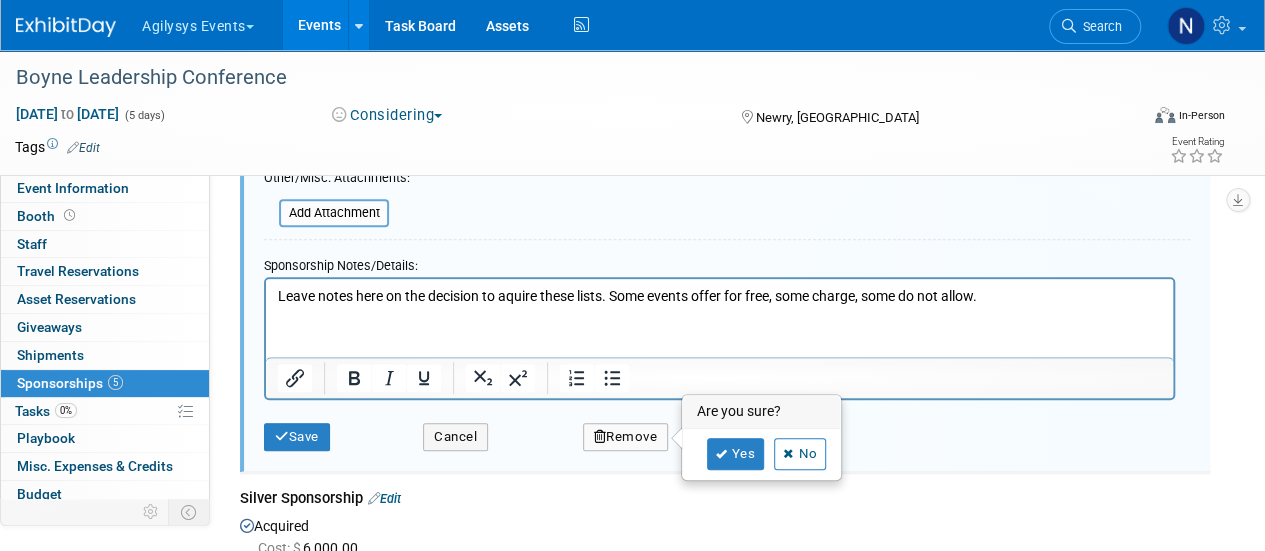click on "Yes   No" at bounding box center (762, 454) 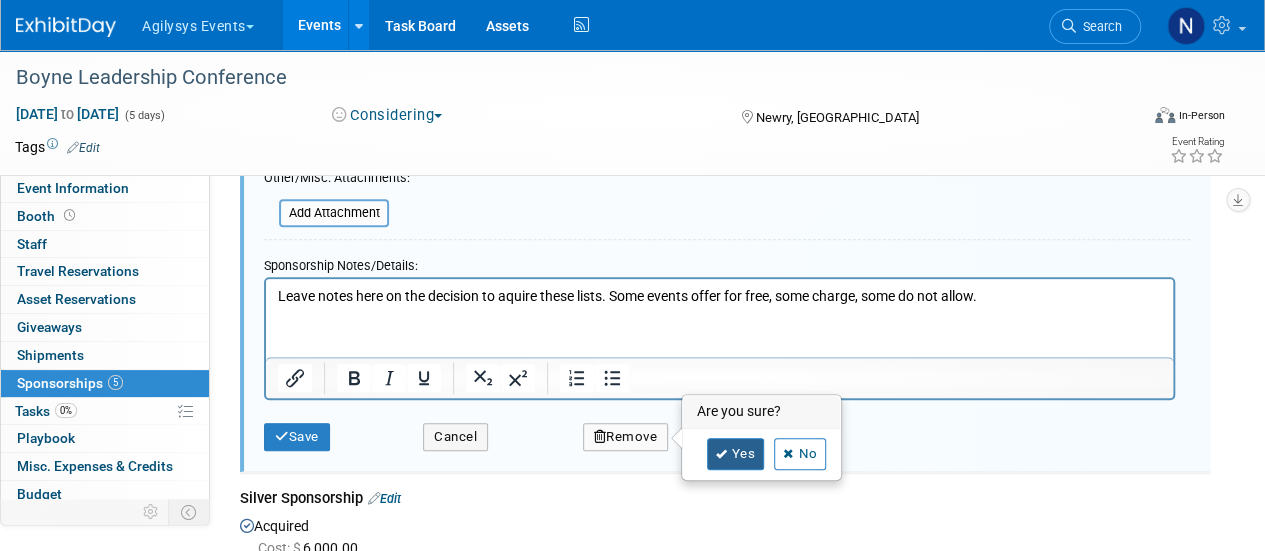 click on "Yes" at bounding box center (736, 454) 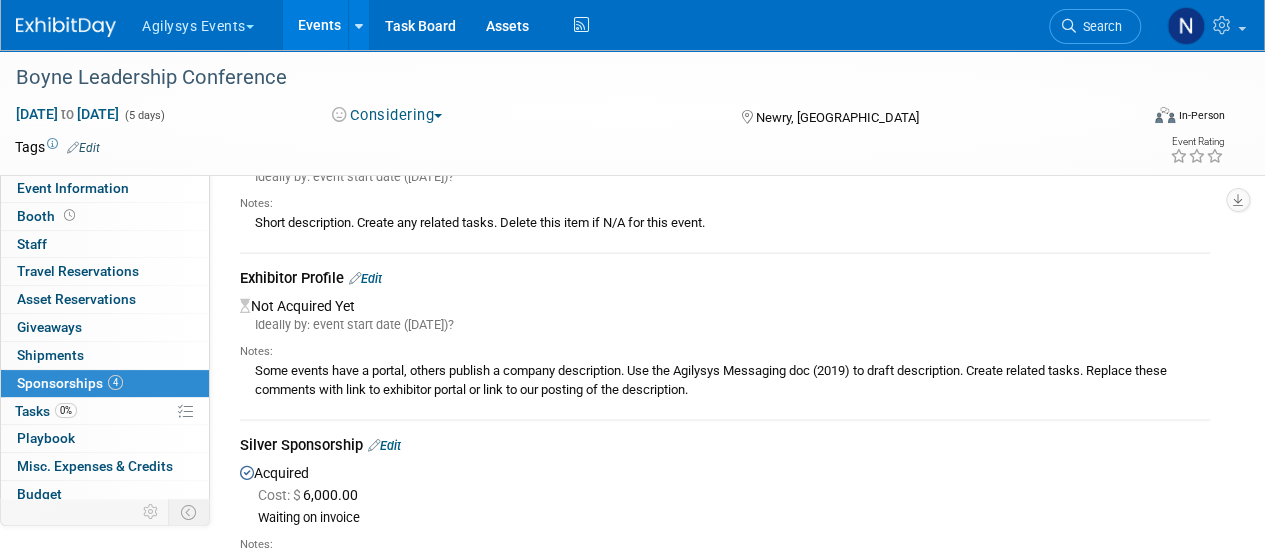 click on "Edit" at bounding box center [365, 278] 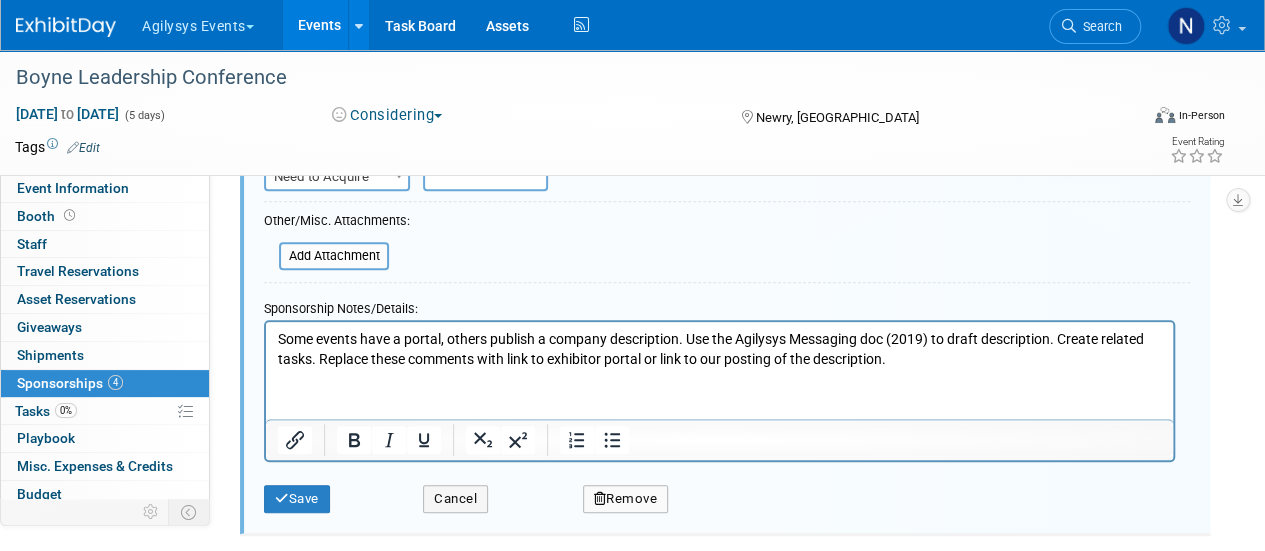 scroll, scrollTop: 492, scrollLeft: 0, axis: vertical 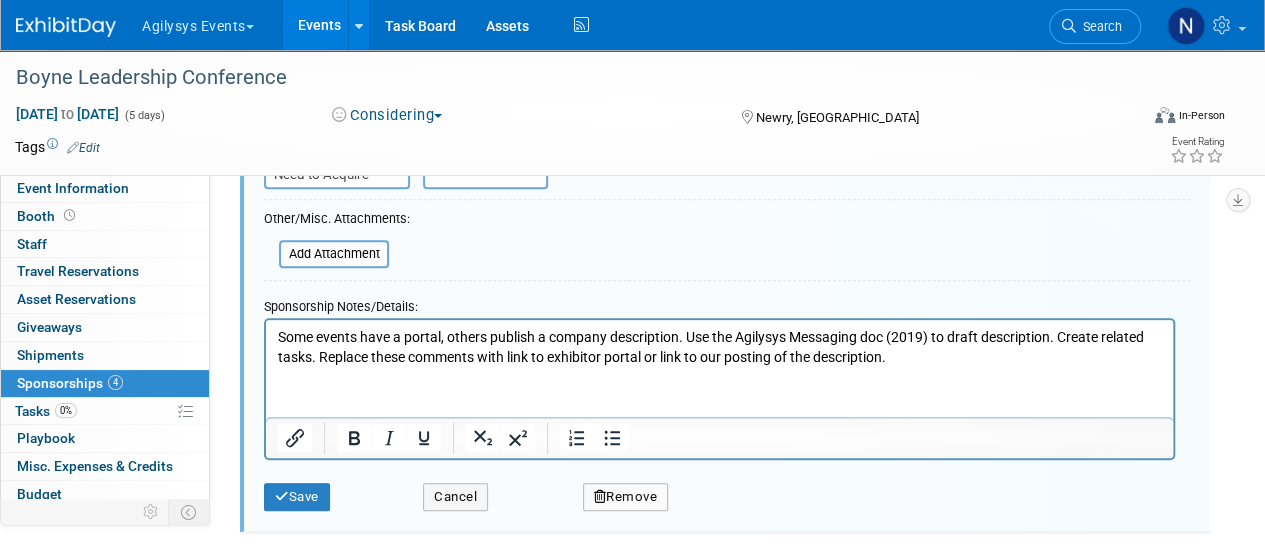 click on "Remove" at bounding box center [626, 497] 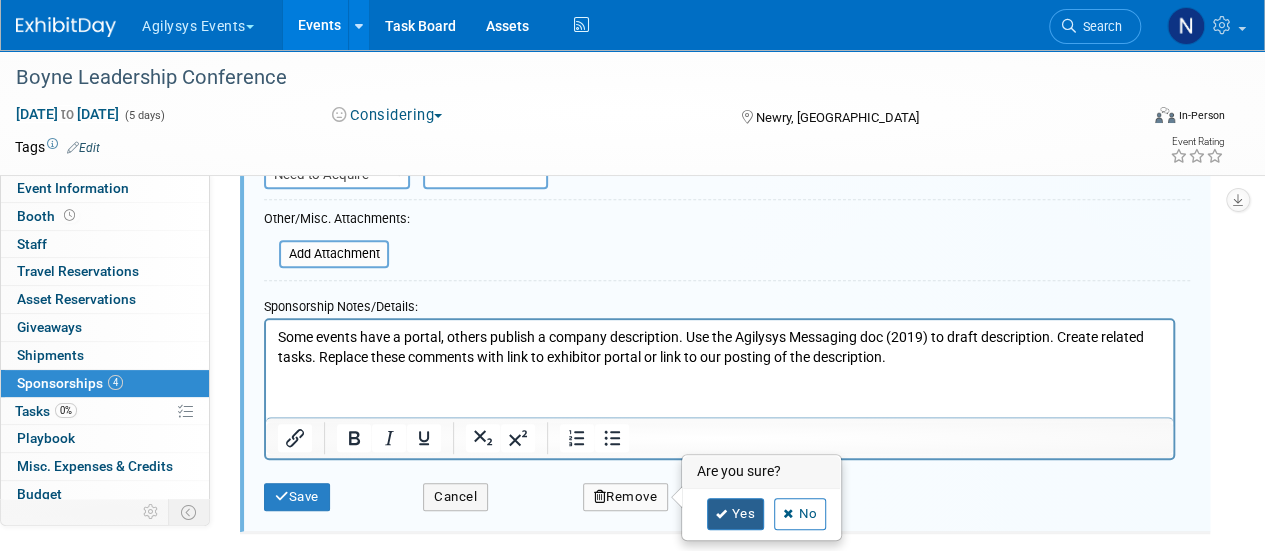 click on "Yes" at bounding box center [736, 514] 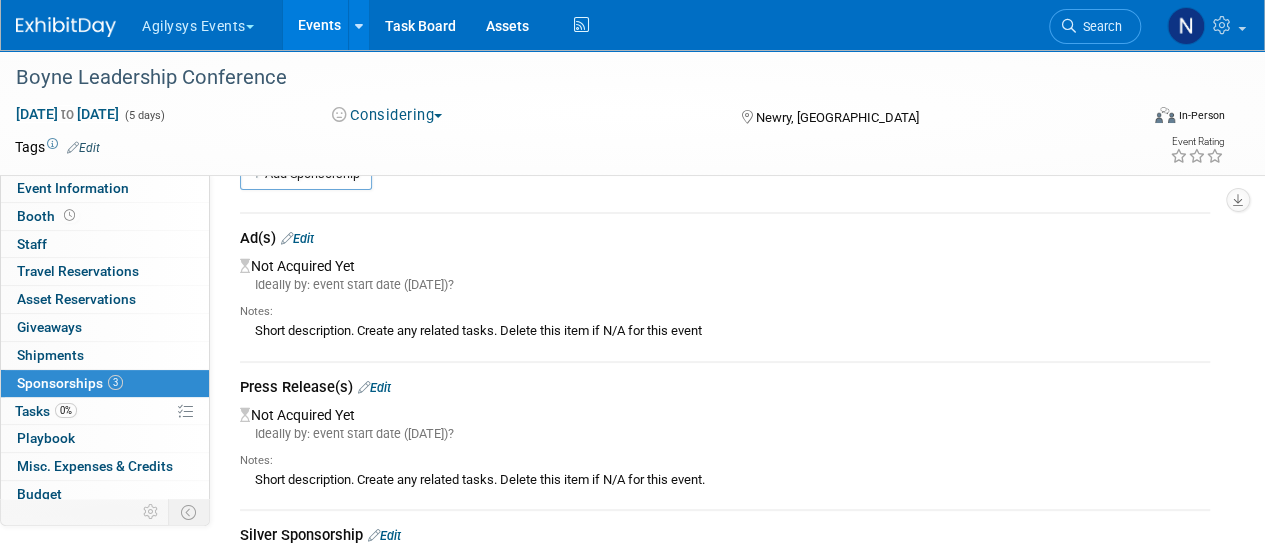 click on "Edit" at bounding box center [374, 387] 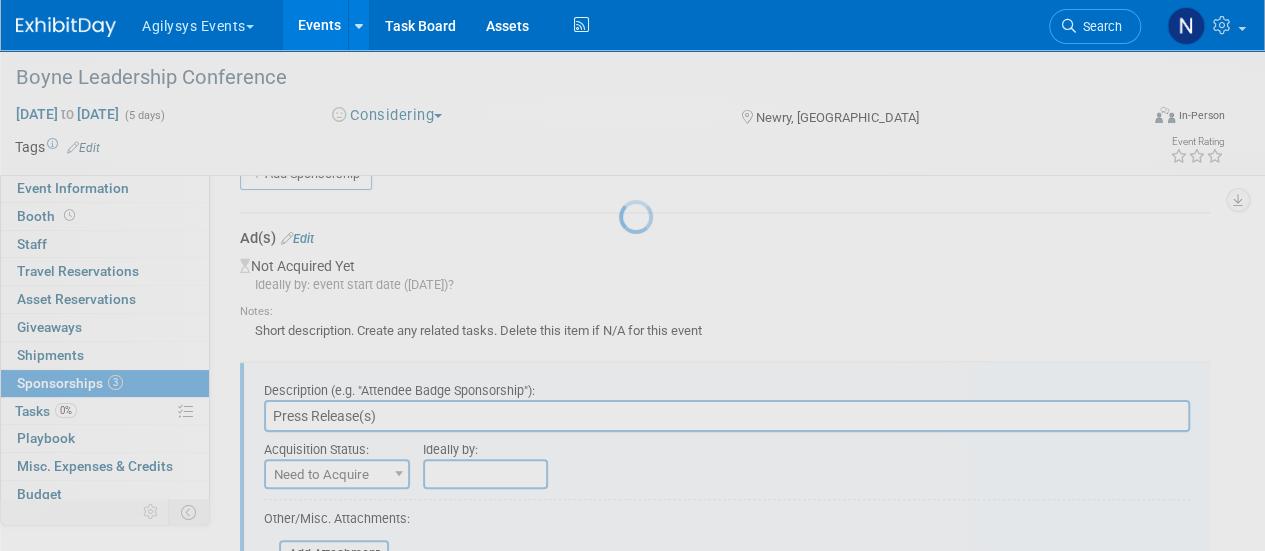 scroll, scrollTop: 171, scrollLeft: 0, axis: vertical 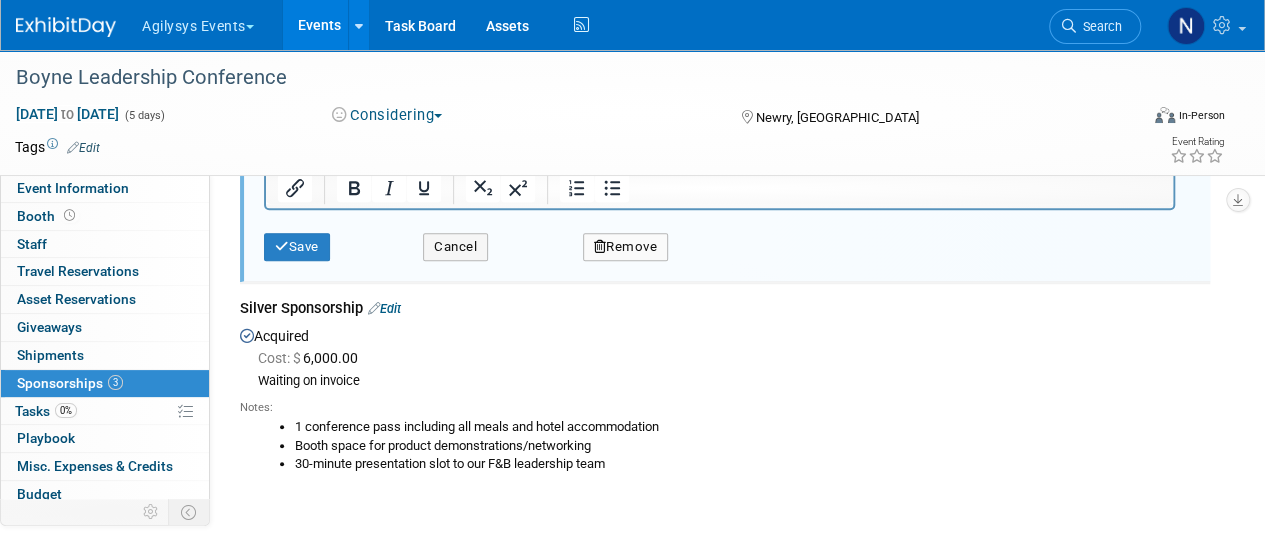click on "Remove" at bounding box center [626, 247] 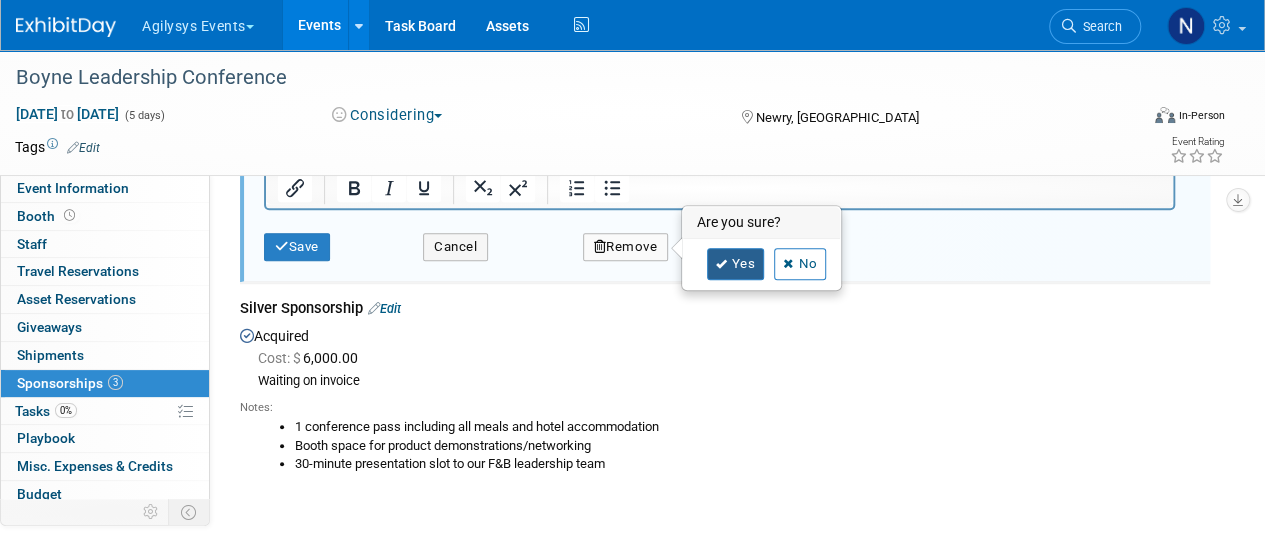 click on "Yes" at bounding box center (736, 264) 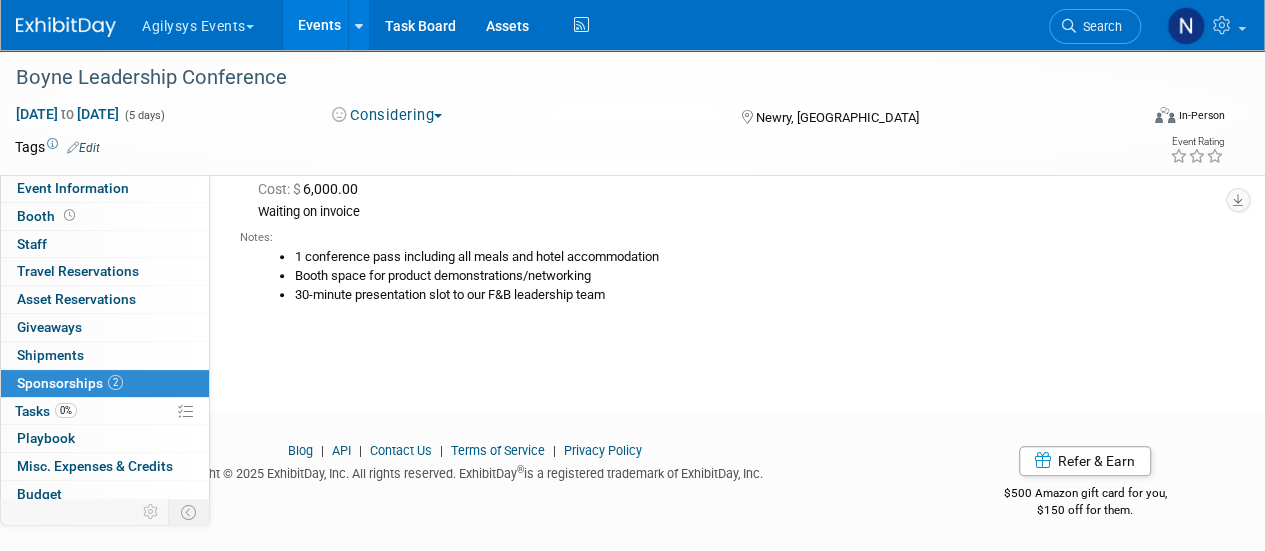 scroll, scrollTop: 0, scrollLeft: 0, axis: both 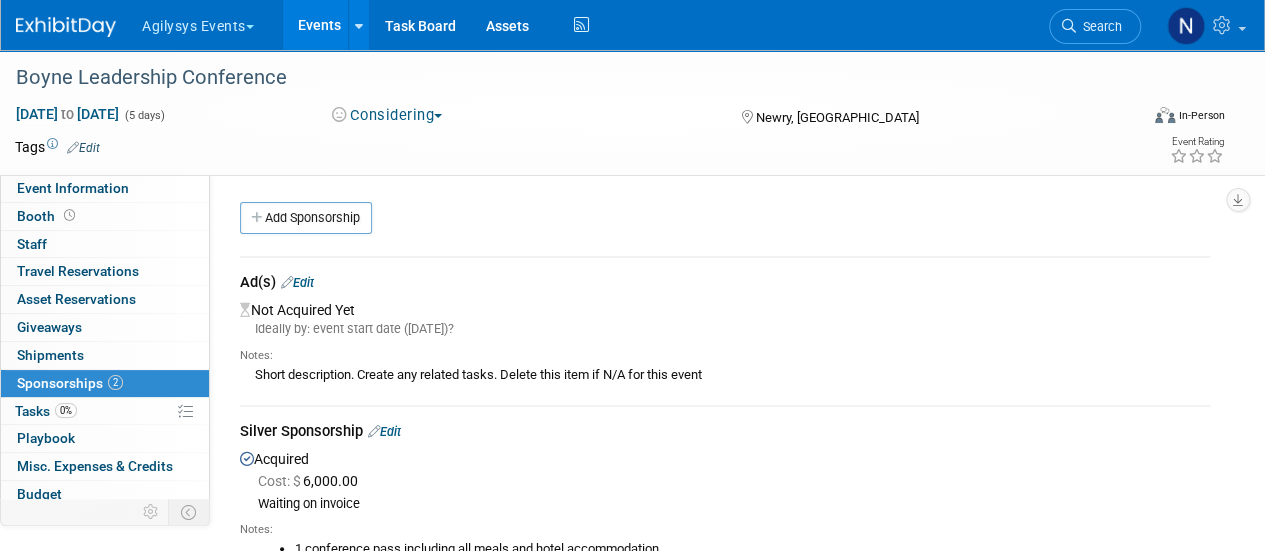 click on "Edit" at bounding box center [297, 282] 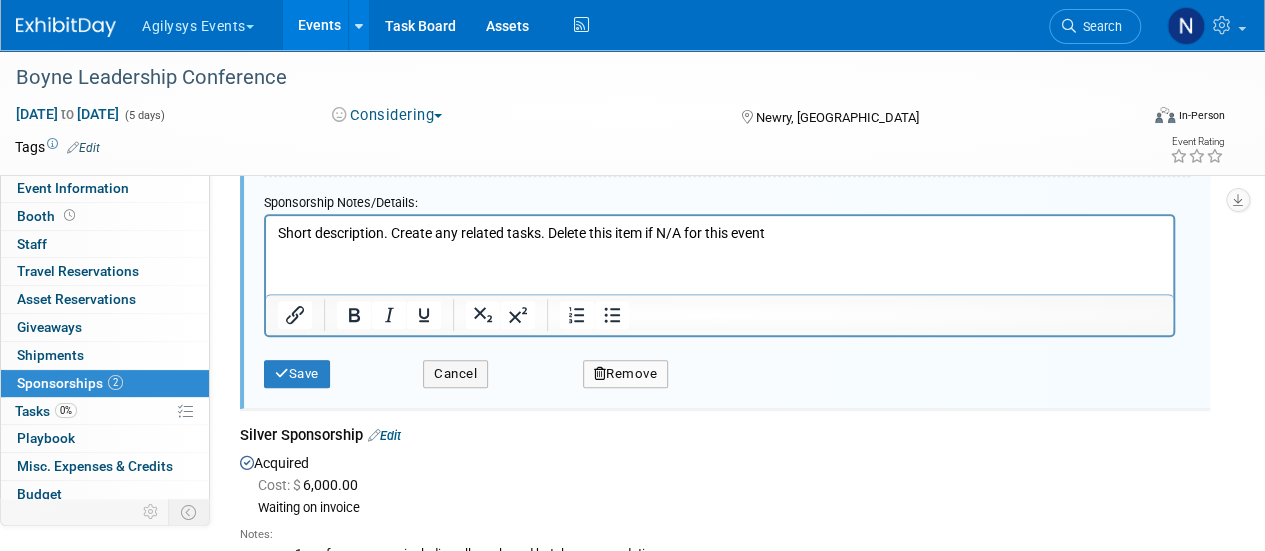 scroll, scrollTop: 345, scrollLeft: 0, axis: vertical 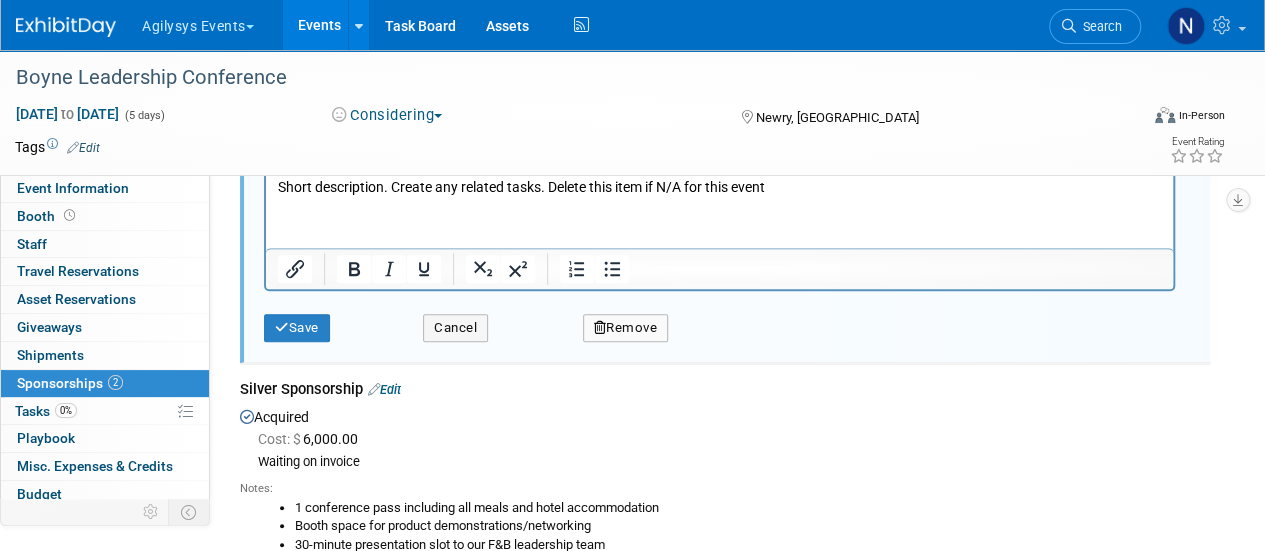 click on "Remove" at bounding box center [626, 328] 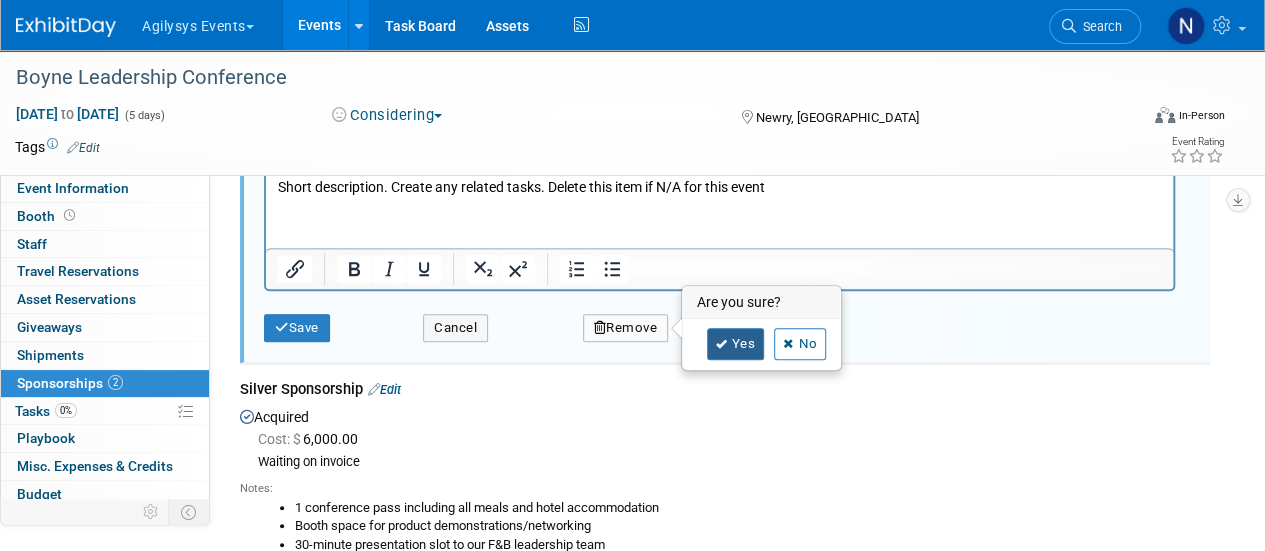 click on "Yes" at bounding box center (736, 344) 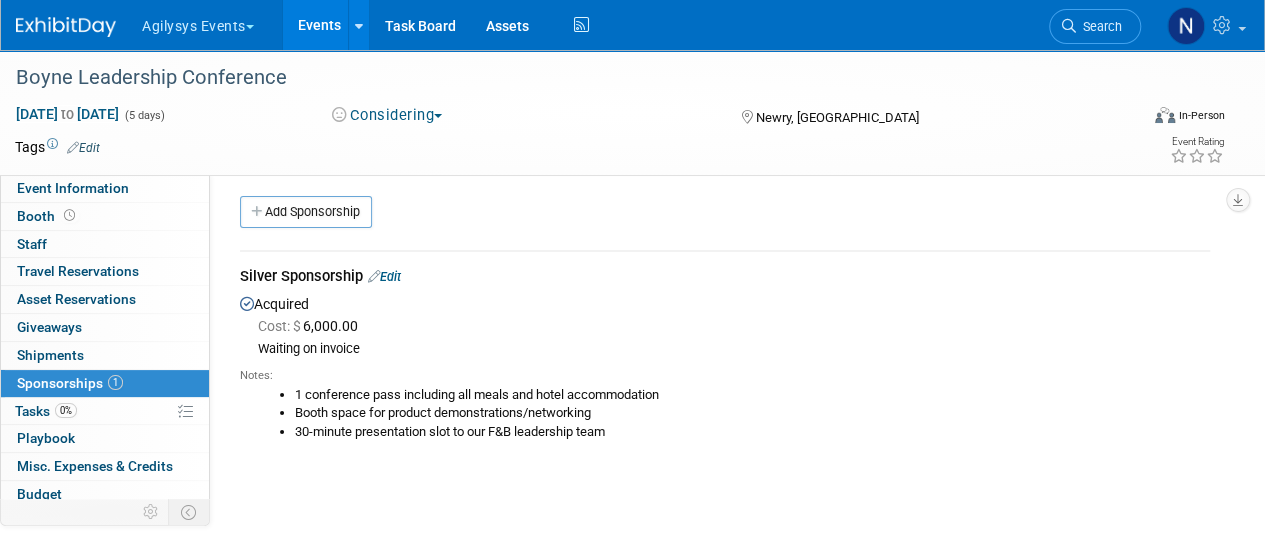 scroll, scrollTop: 0, scrollLeft: 0, axis: both 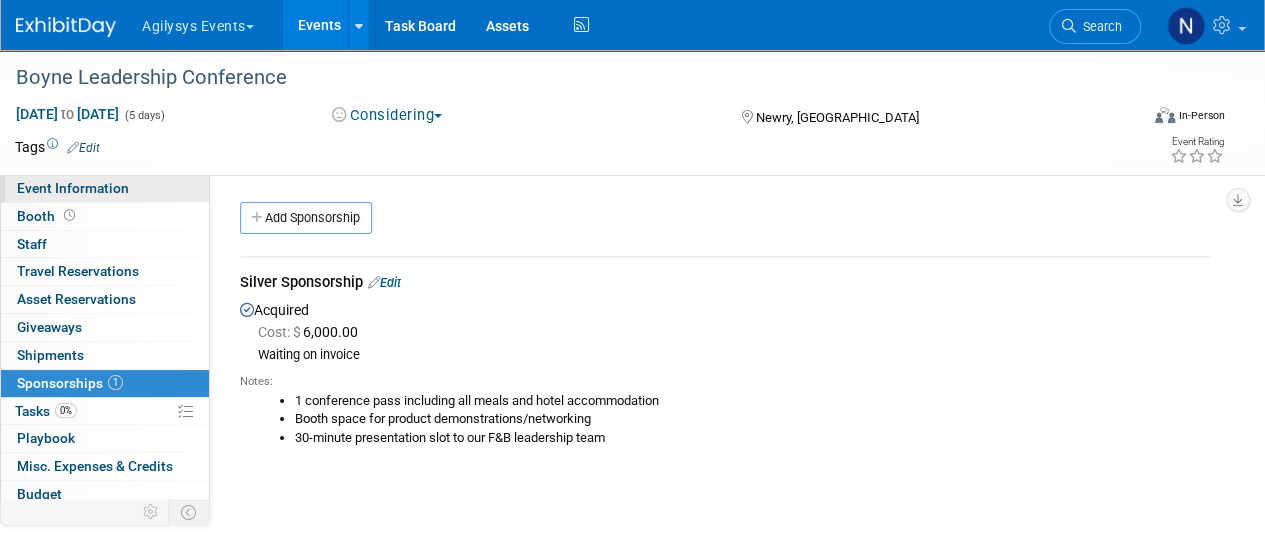 click on "Event Information" at bounding box center (105, 188) 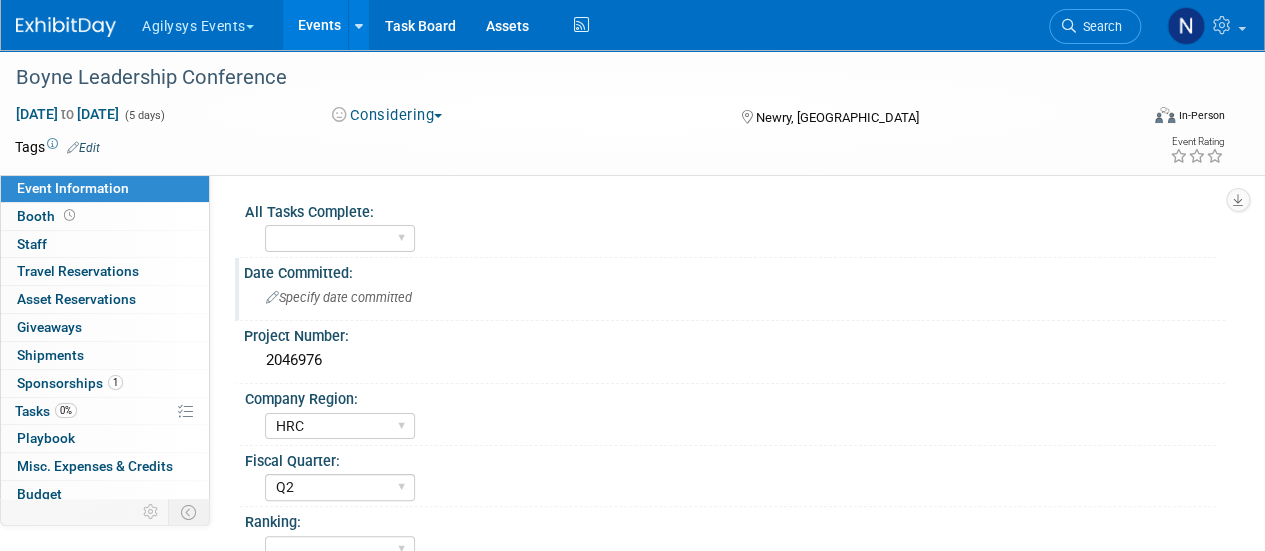 click on "Specify date committed" at bounding box center [734, 297] 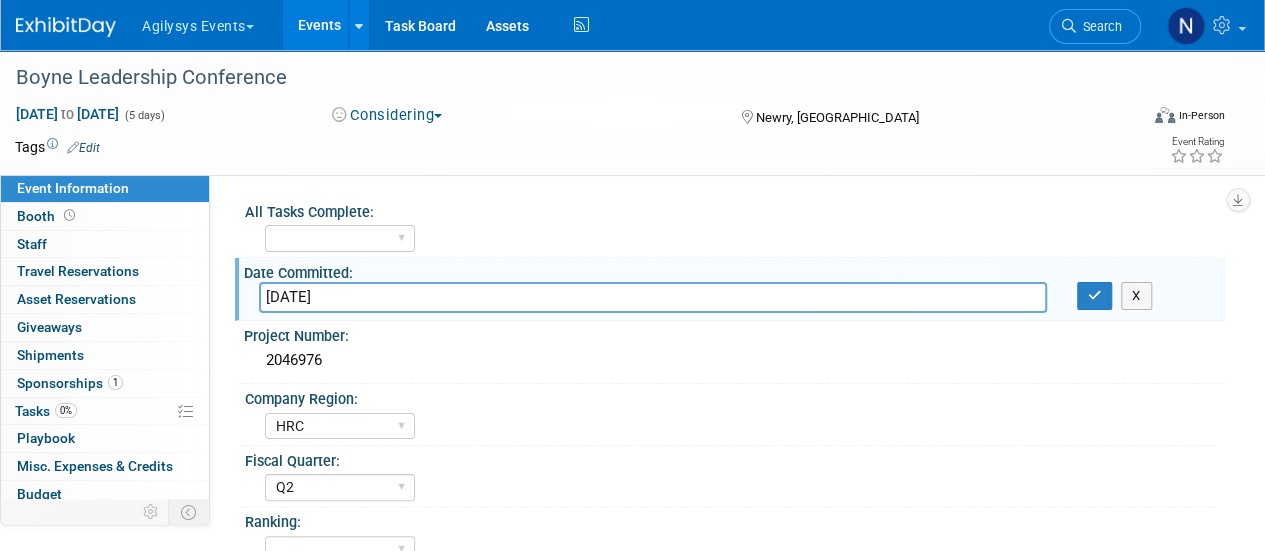 type on "[DATE]" 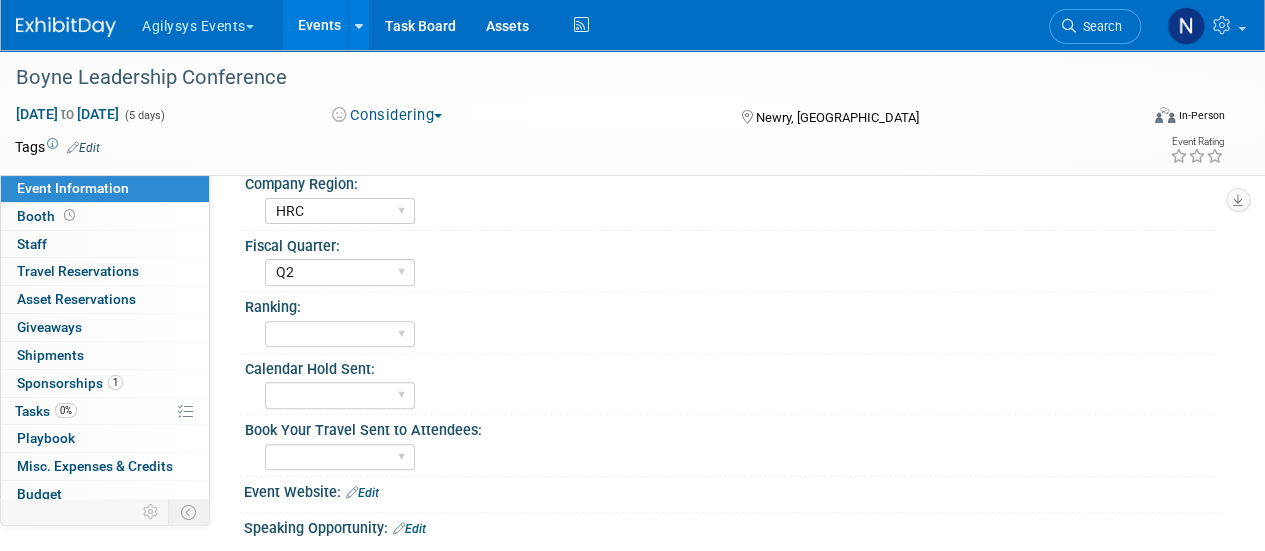 scroll, scrollTop: 216, scrollLeft: 0, axis: vertical 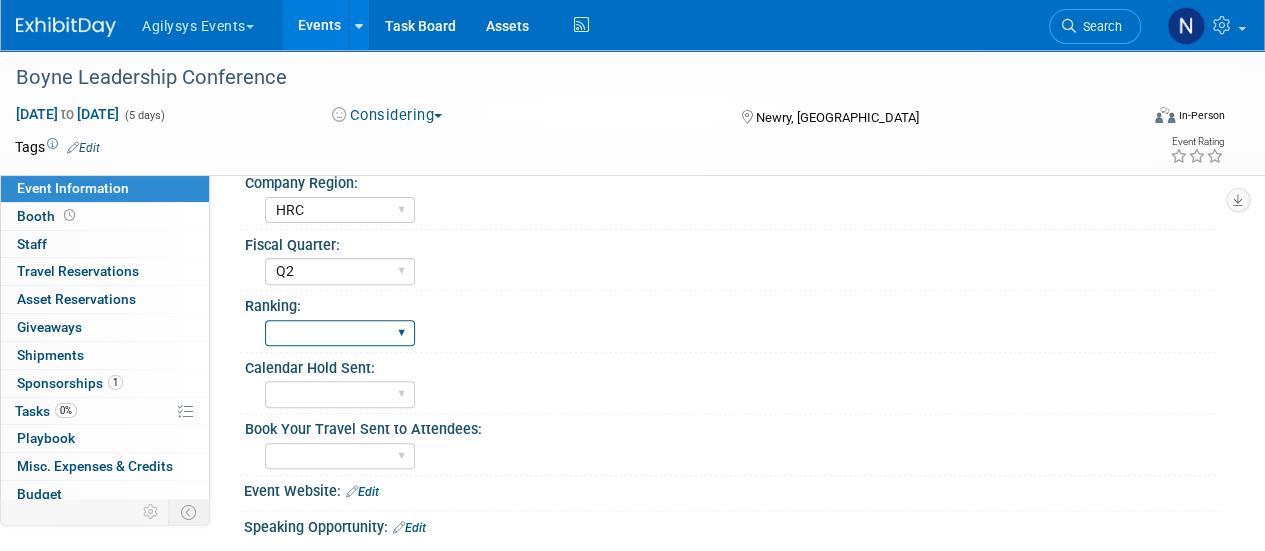 click on "A
B
C" at bounding box center (340, 333) 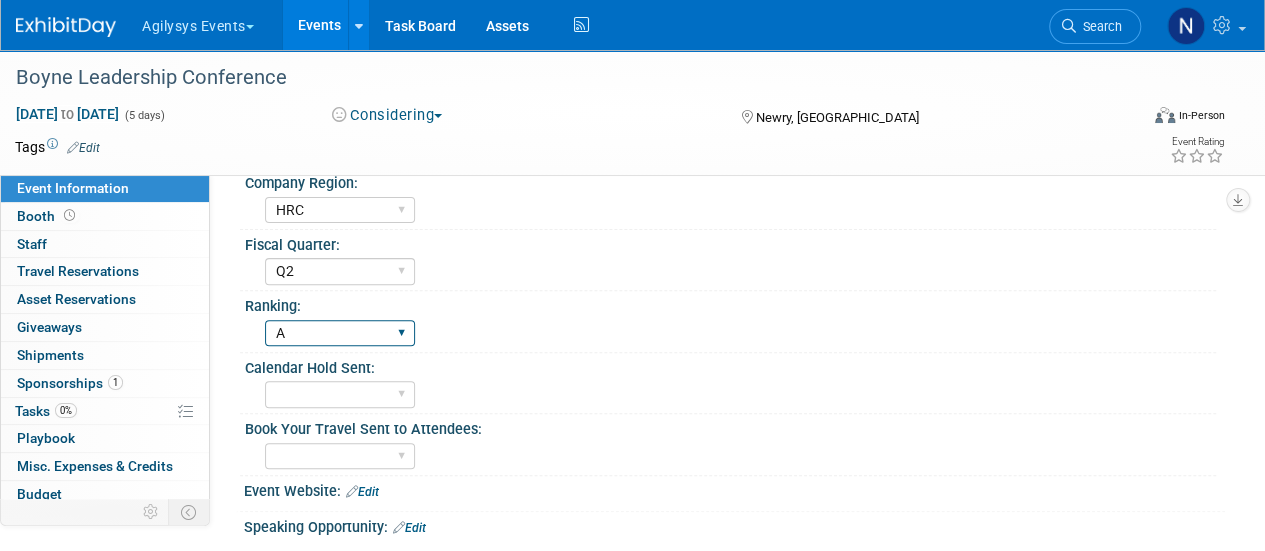 click on "A
B
C" at bounding box center (340, 333) 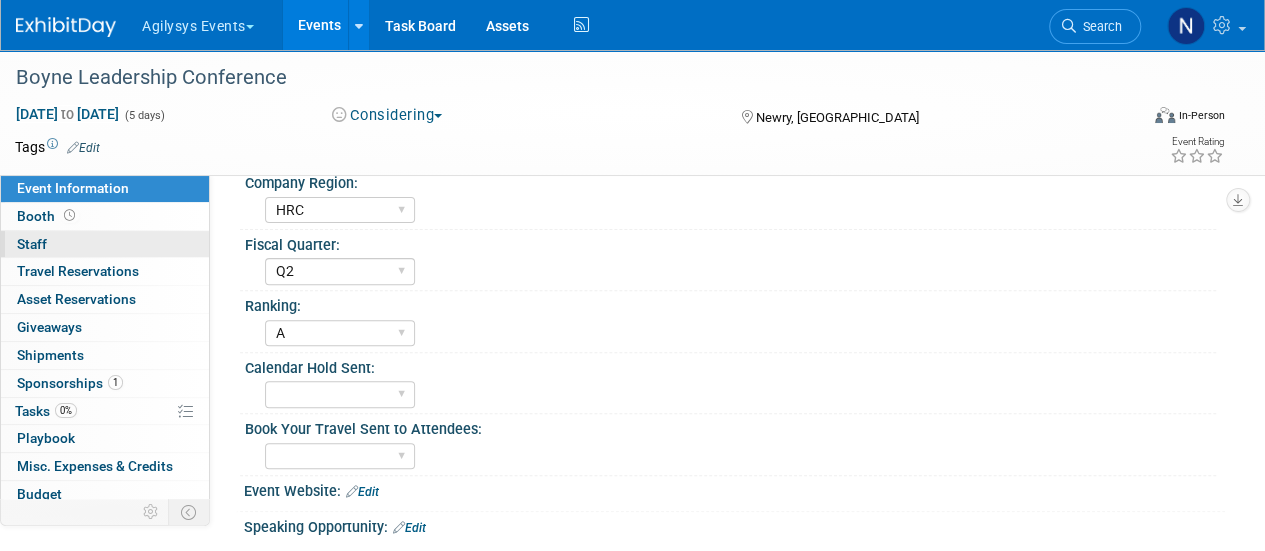 click on "0
Staff 0" at bounding box center (105, 244) 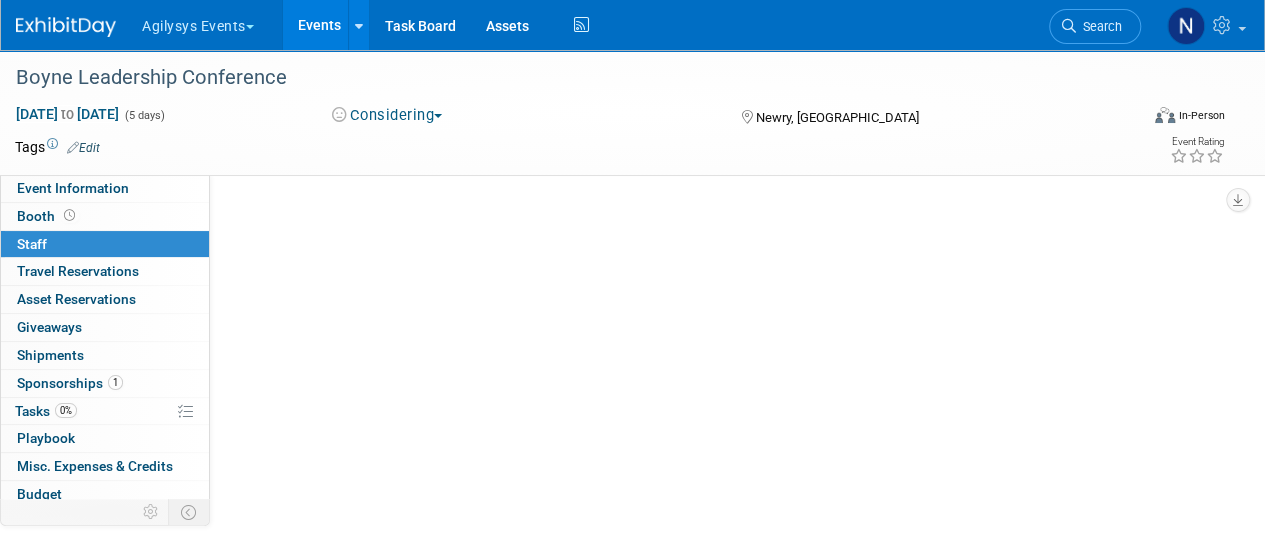 scroll, scrollTop: 0, scrollLeft: 0, axis: both 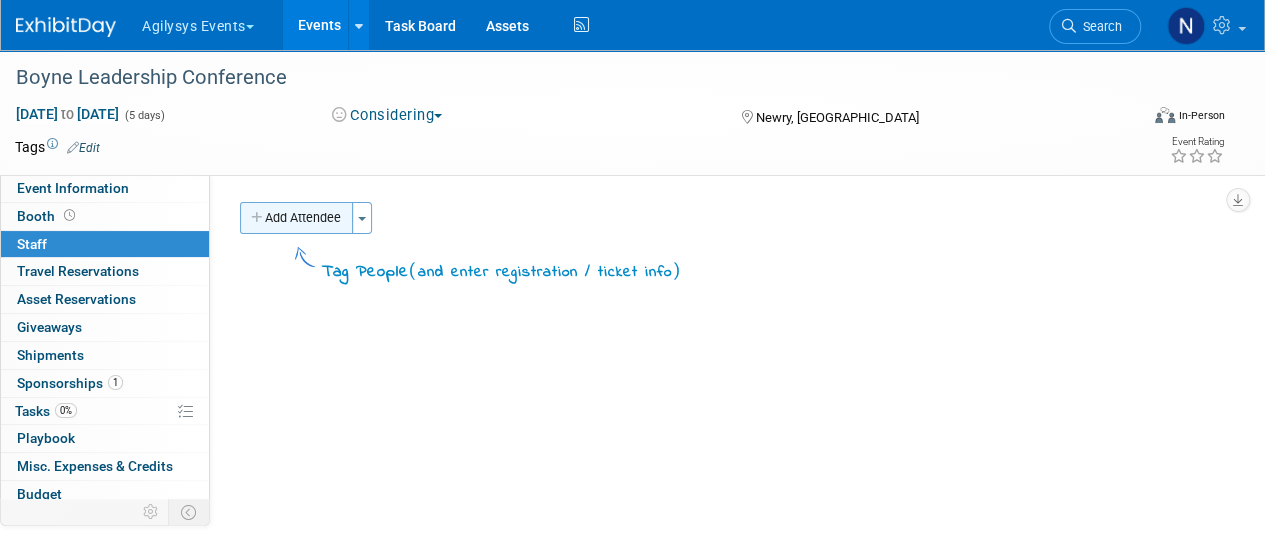 click on "Add Attendee" at bounding box center (296, 218) 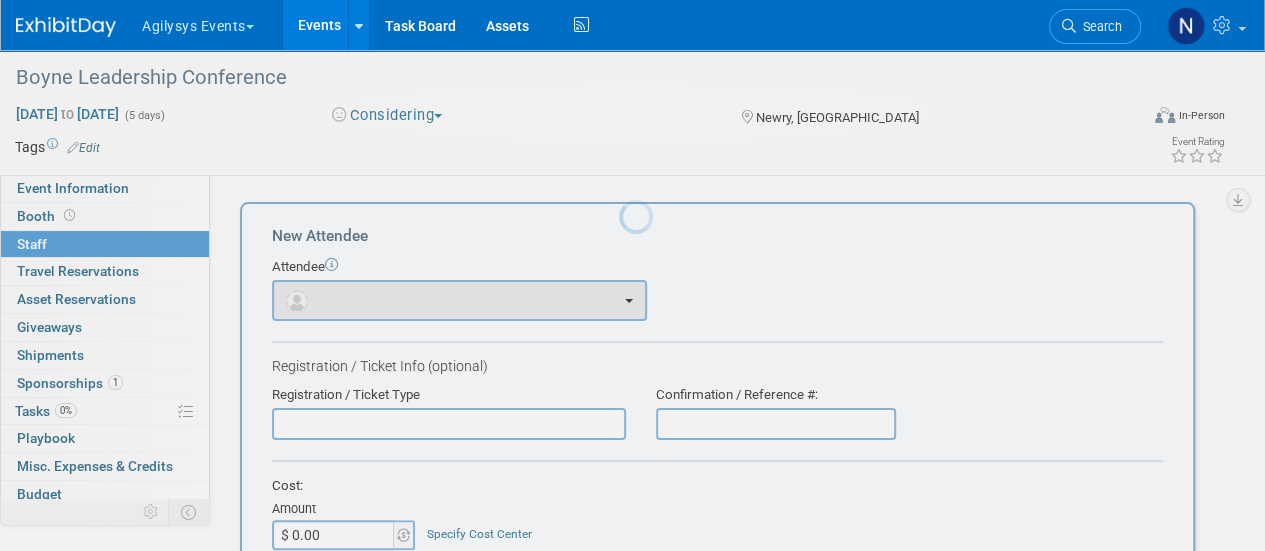scroll, scrollTop: 0, scrollLeft: 0, axis: both 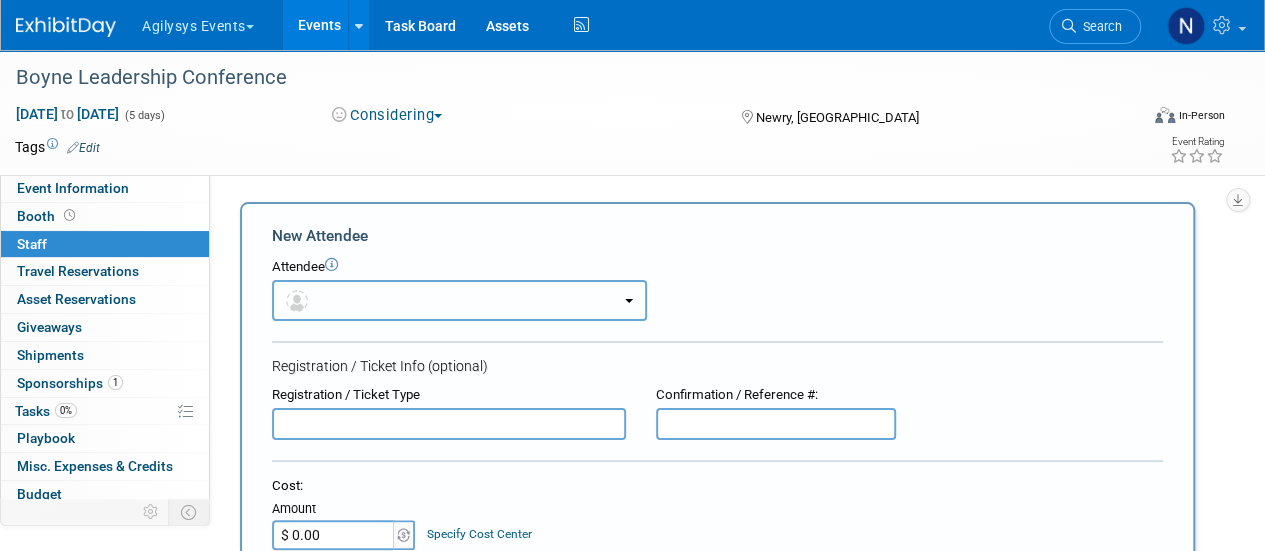 click at bounding box center [459, 300] 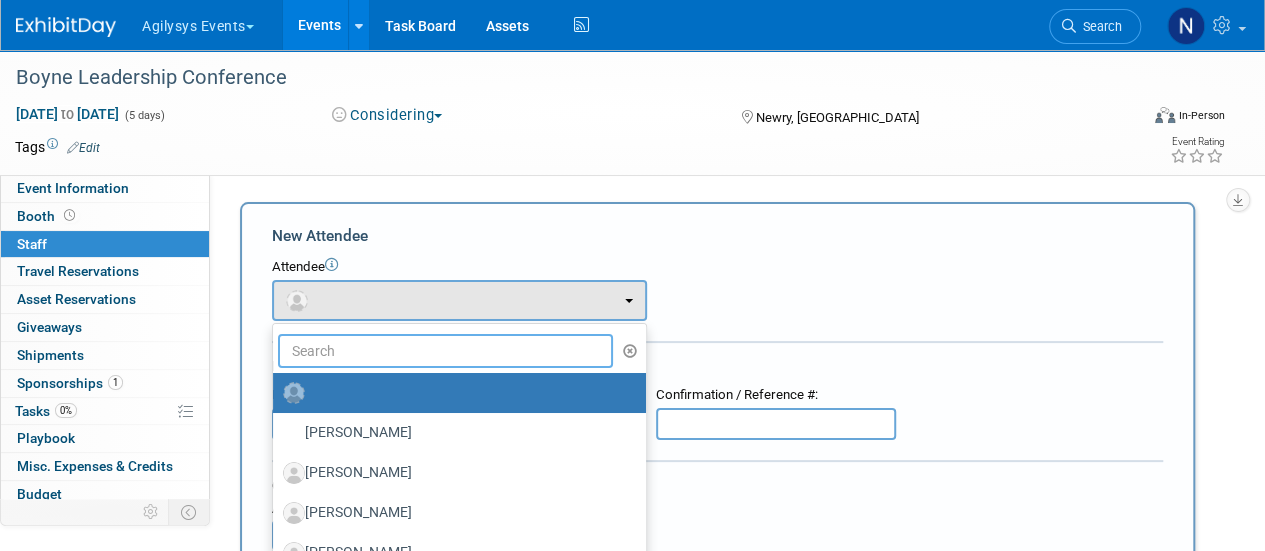 click at bounding box center (445, 351) 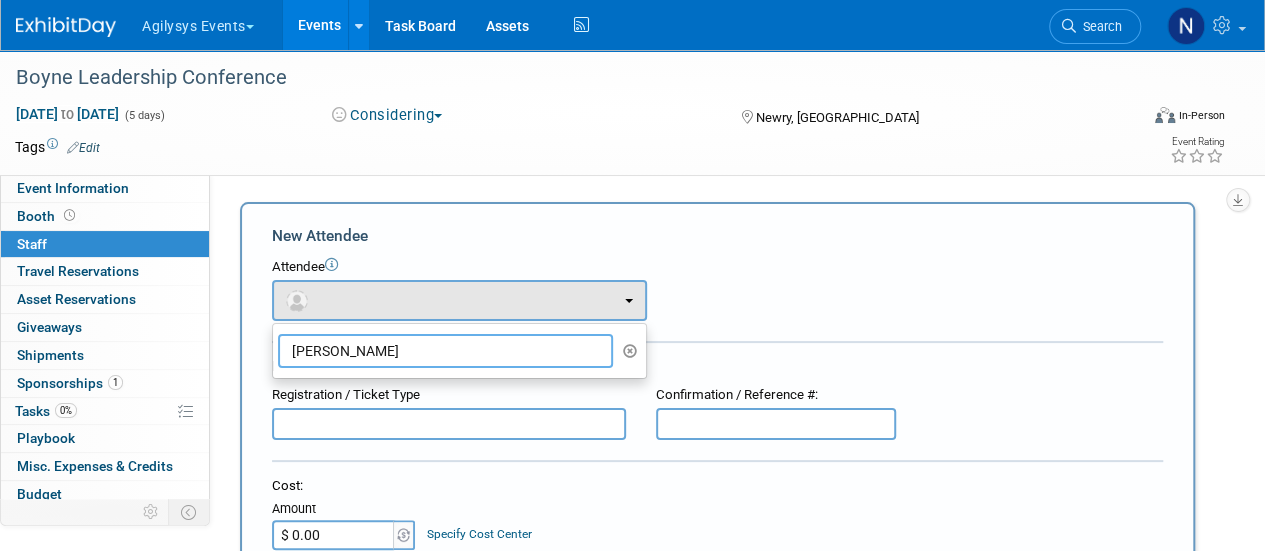 type on "pame" 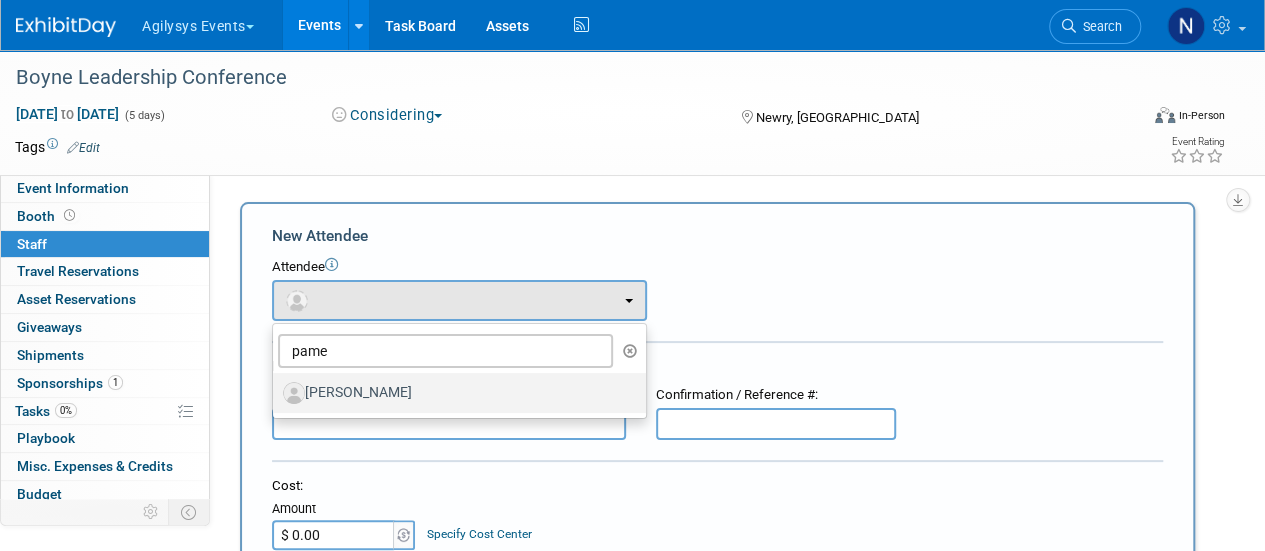 click on "[PERSON_NAME]" at bounding box center [454, 393] 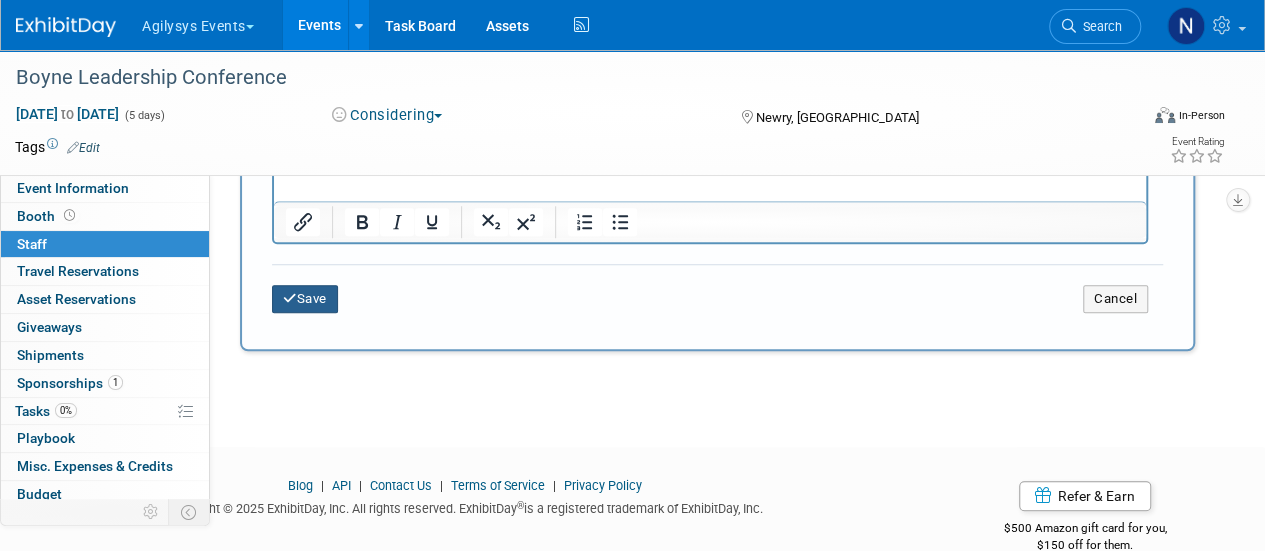 click on "Save" at bounding box center (305, 299) 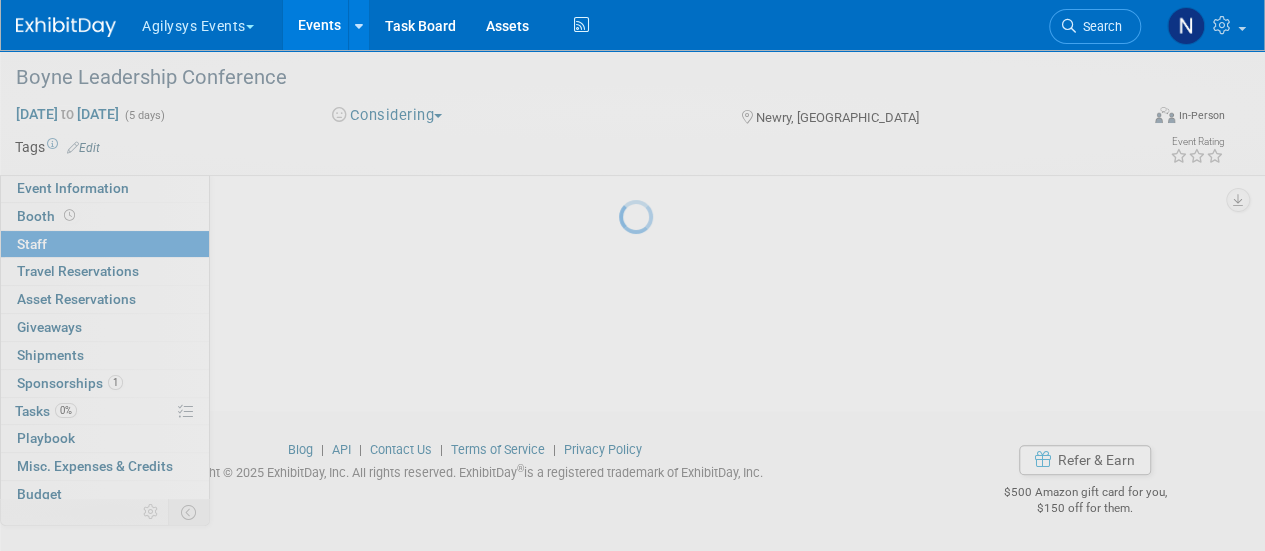 scroll, scrollTop: 252, scrollLeft: 0, axis: vertical 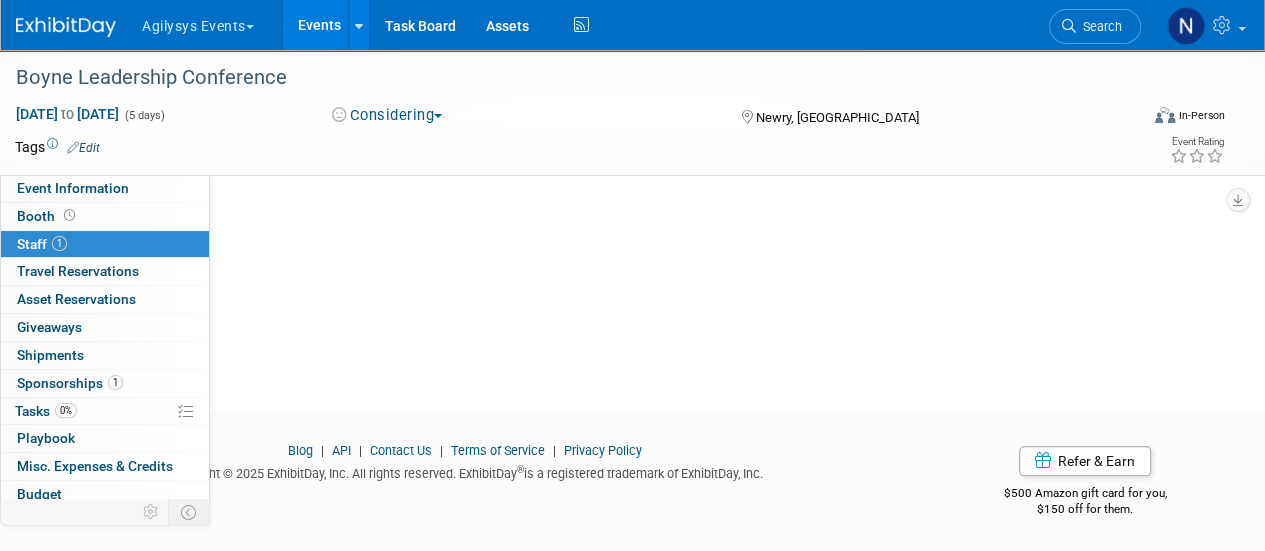 click on "Considering" at bounding box center (387, 115) 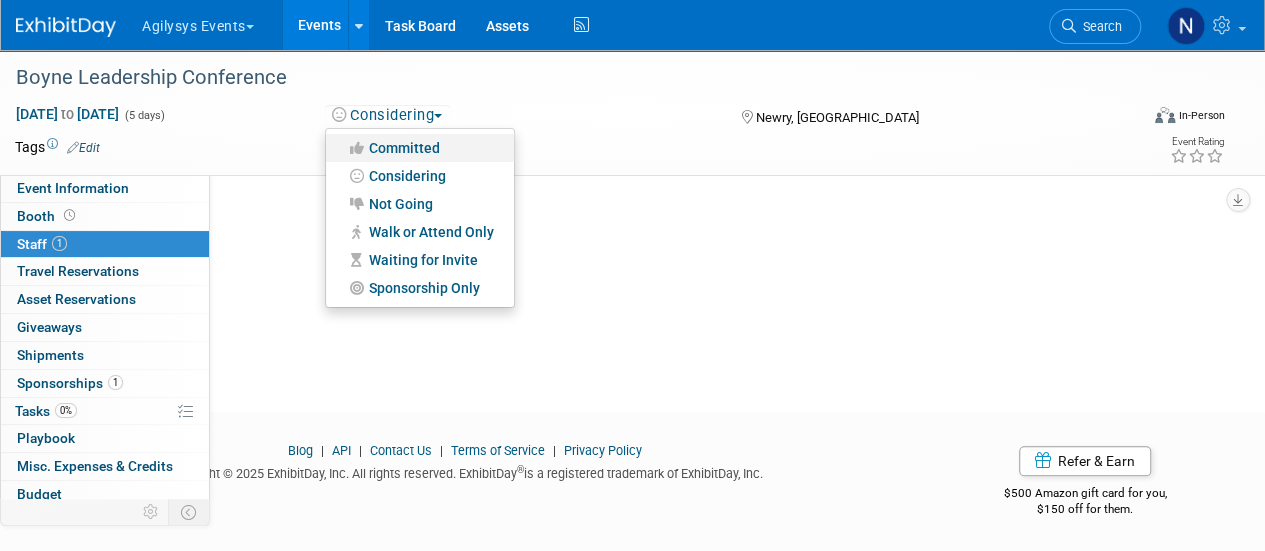 click on "Committed" at bounding box center [420, 148] 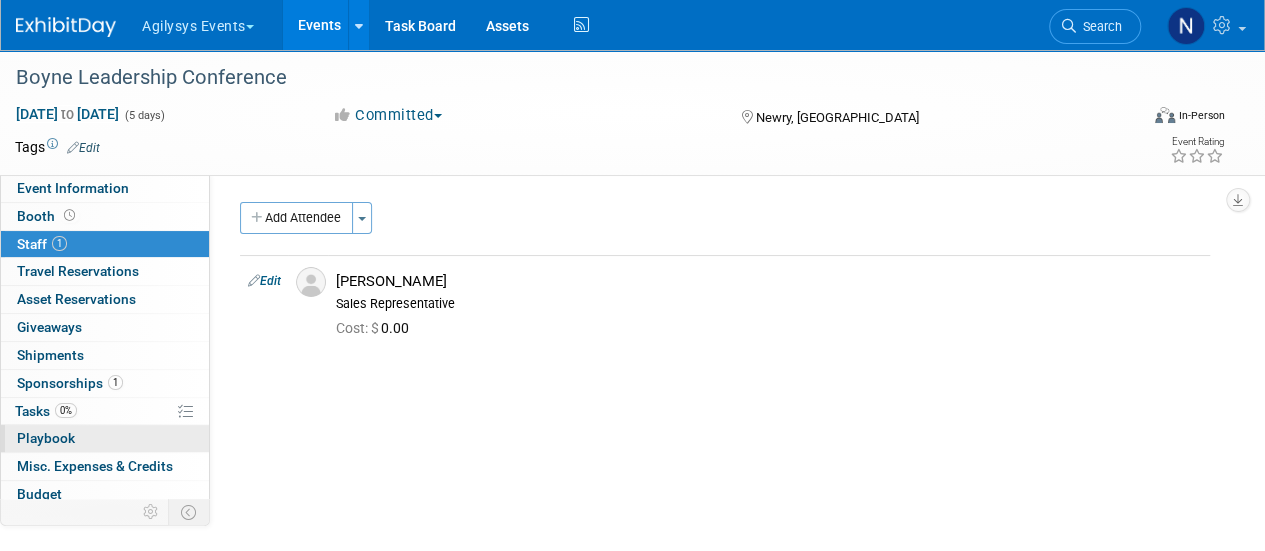 click on "0
Playbook 0" at bounding box center (105, 438) 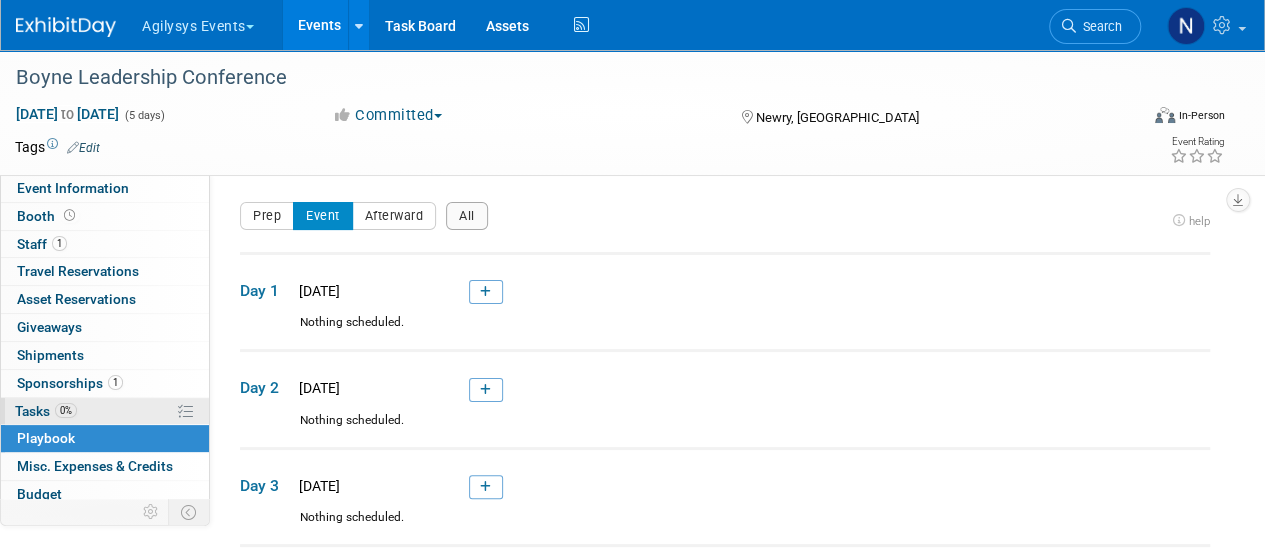 click on "0%
Tasks 0%" at bounding box center [105, 411] 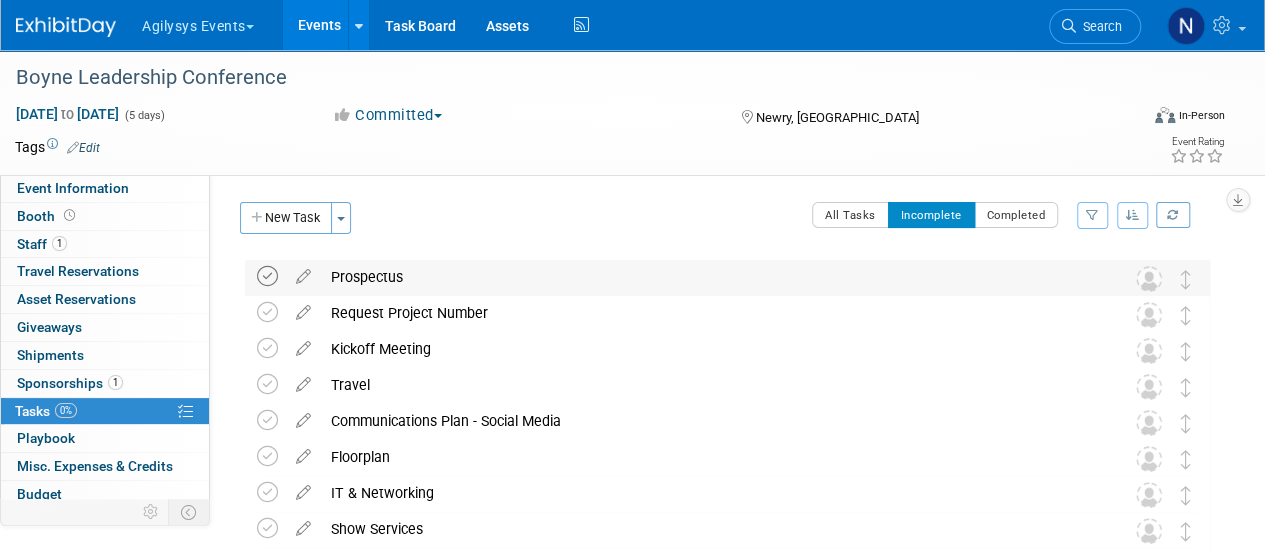 click at bounding box center (267, 276) 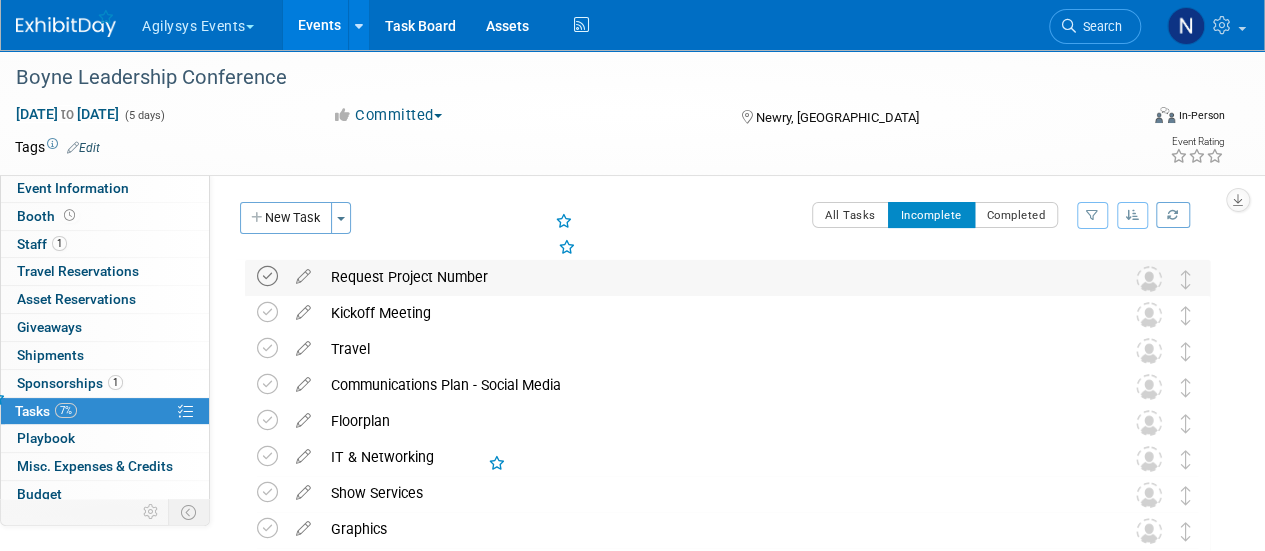 click at bounding box center [267, 276] 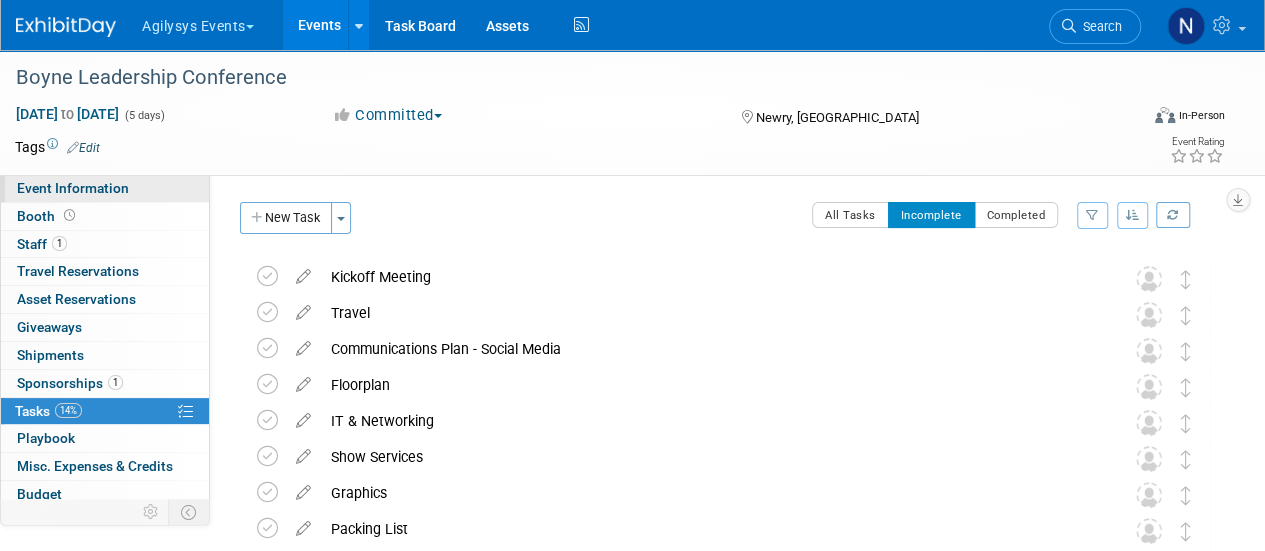 click on "Event Information" at bounding box center [73, 188] 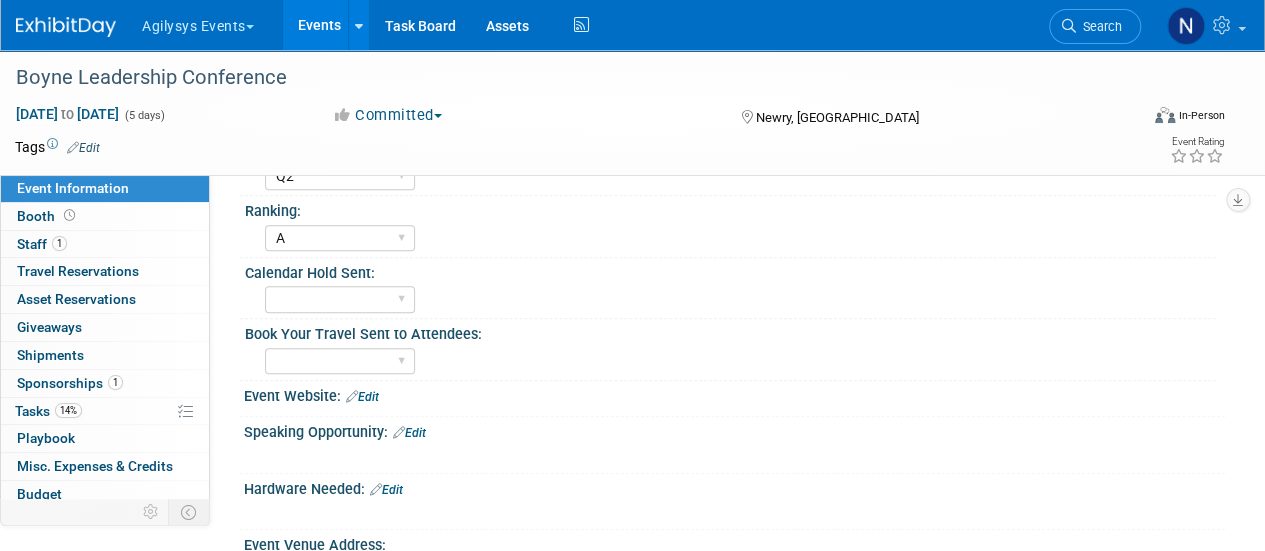 scroll, scrollTop: 312, scrollLeft: 0, axis: vertical 